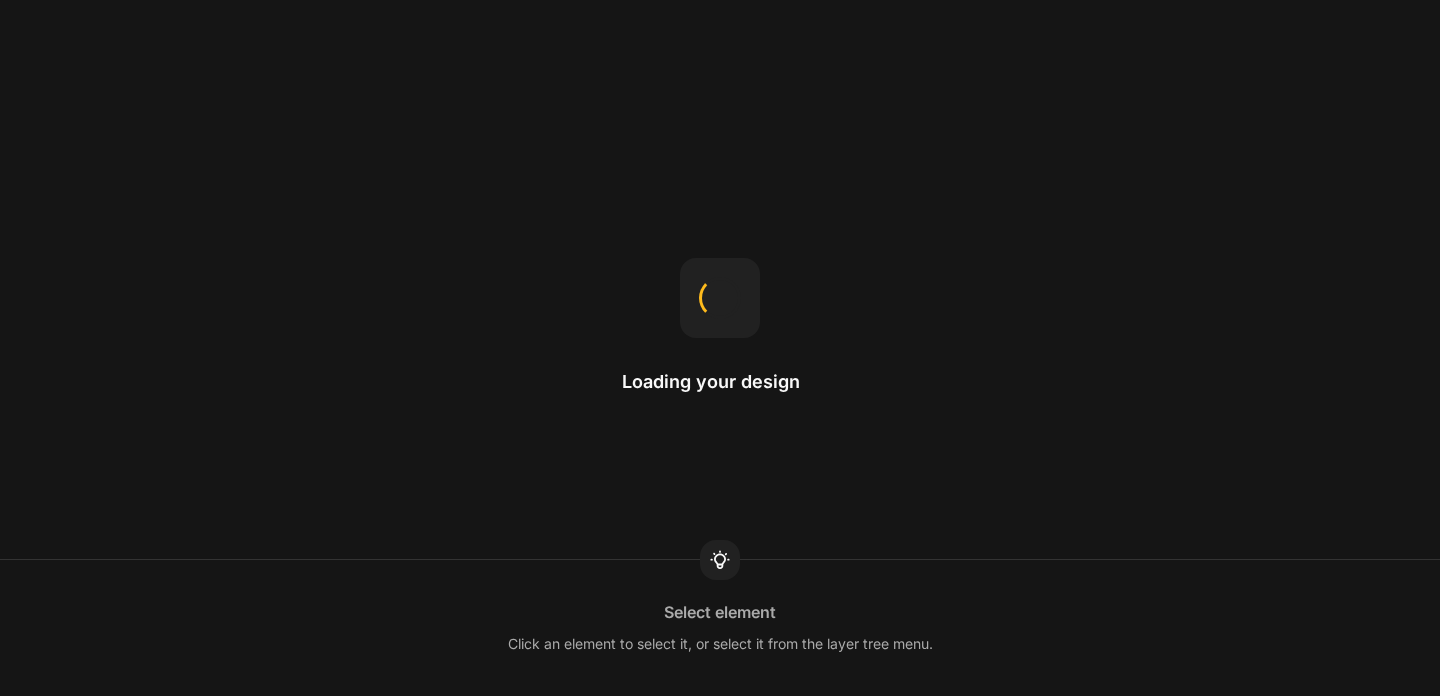 scroll, scrollTop: 0, scrollLeft: 0, axis: both 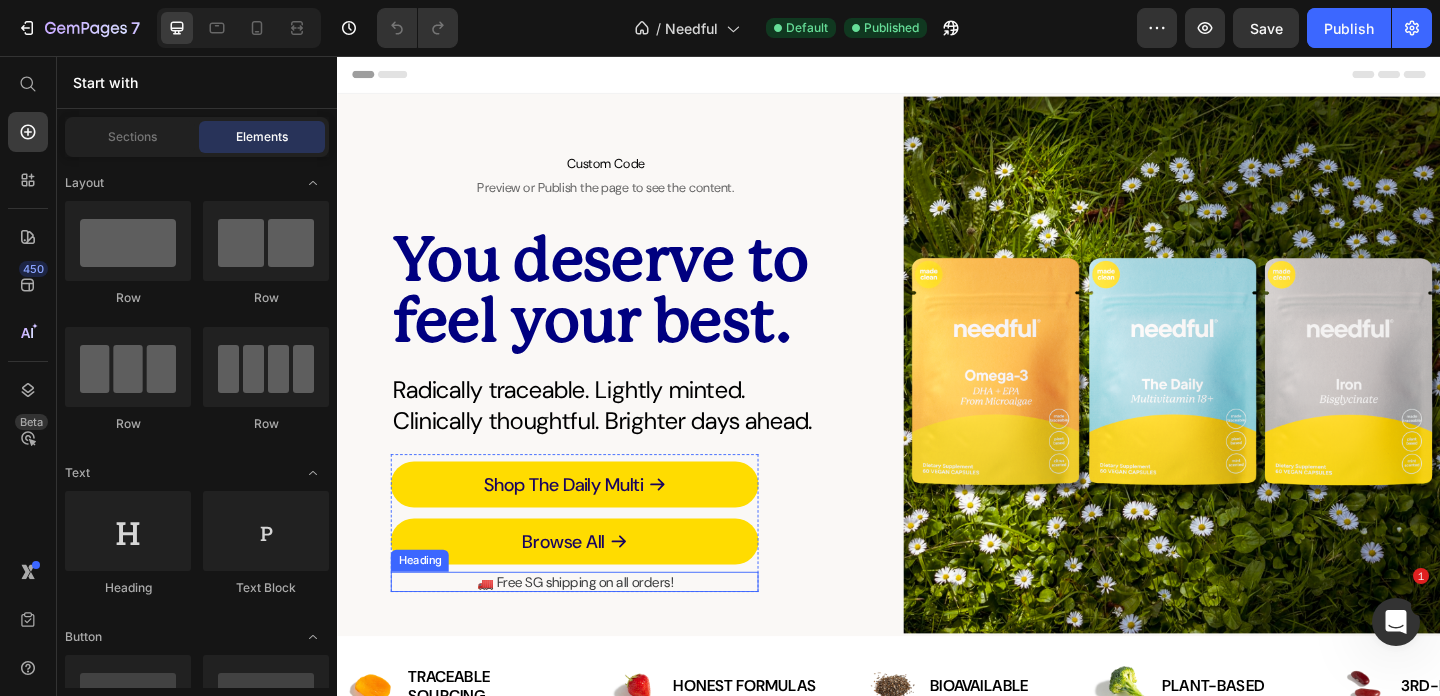 click on "🚛 Free SG shipping on all orders!" at bounding box center (595, 628) 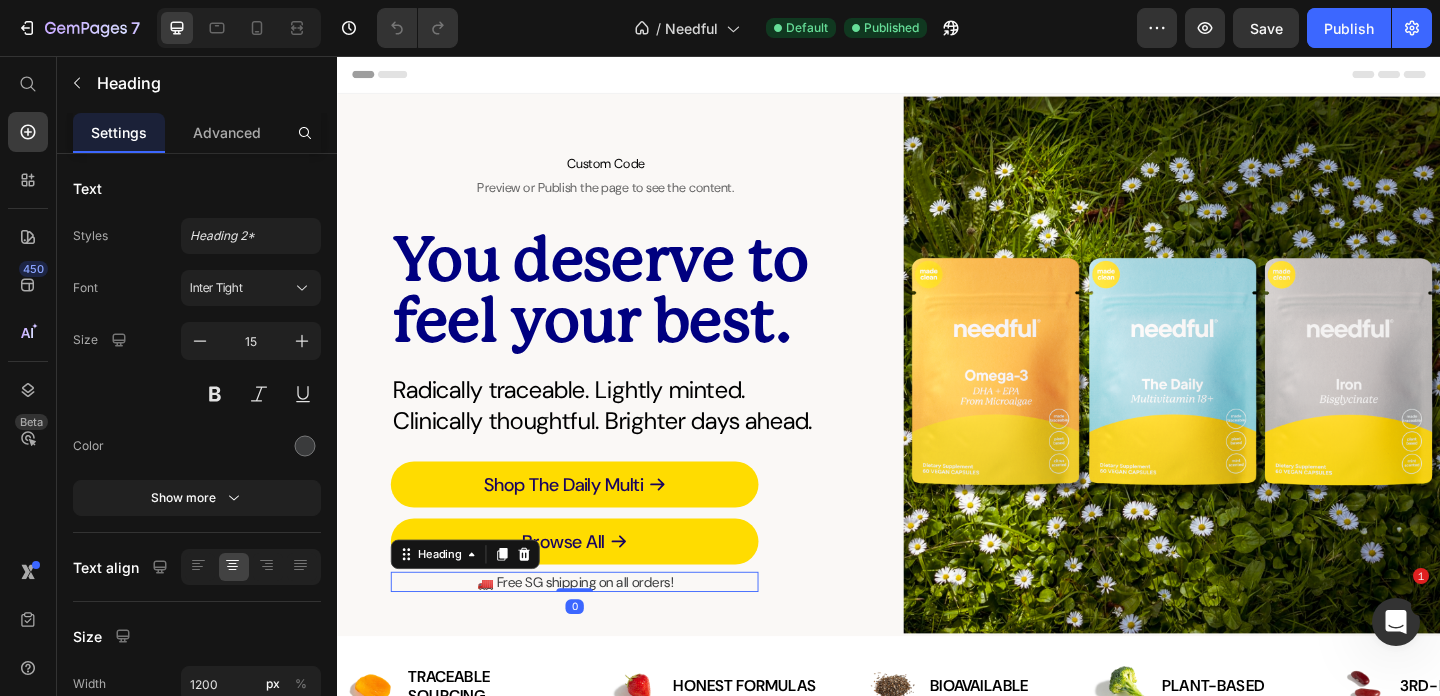 click on "🚛 Free SG shipping on all orders!" at bounding box center [595, 628] 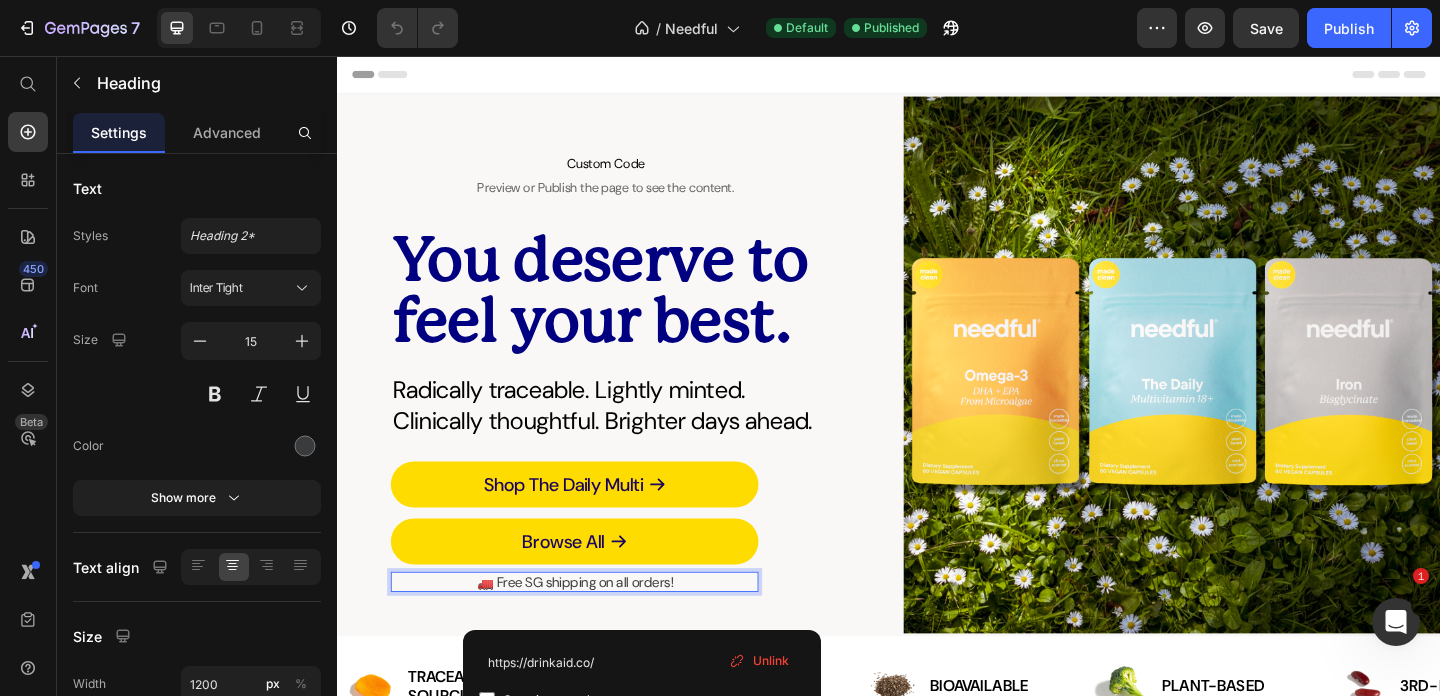 click on "🚛 Free SG shipping on all orders!" at bounding box center (595, 628) 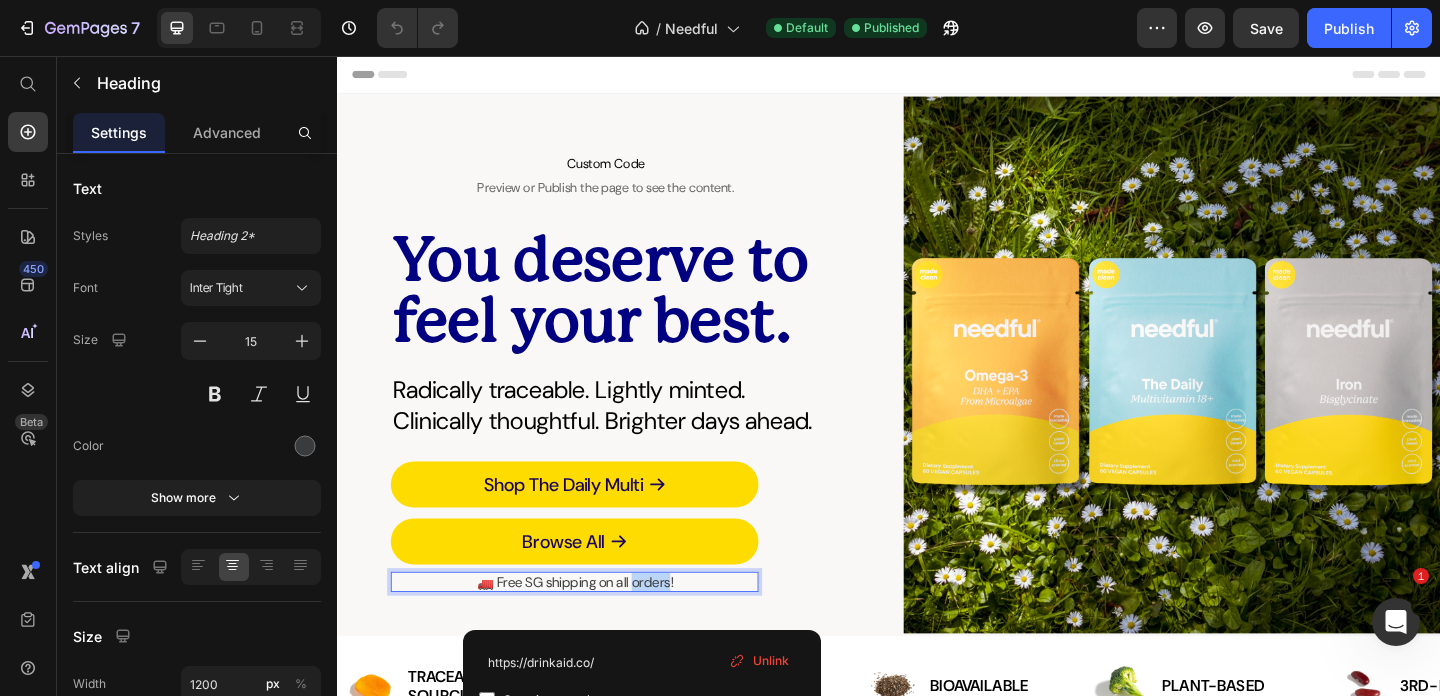 click on "🚛 Free SG shipping on all orders!" at bounding box center [595, 628] 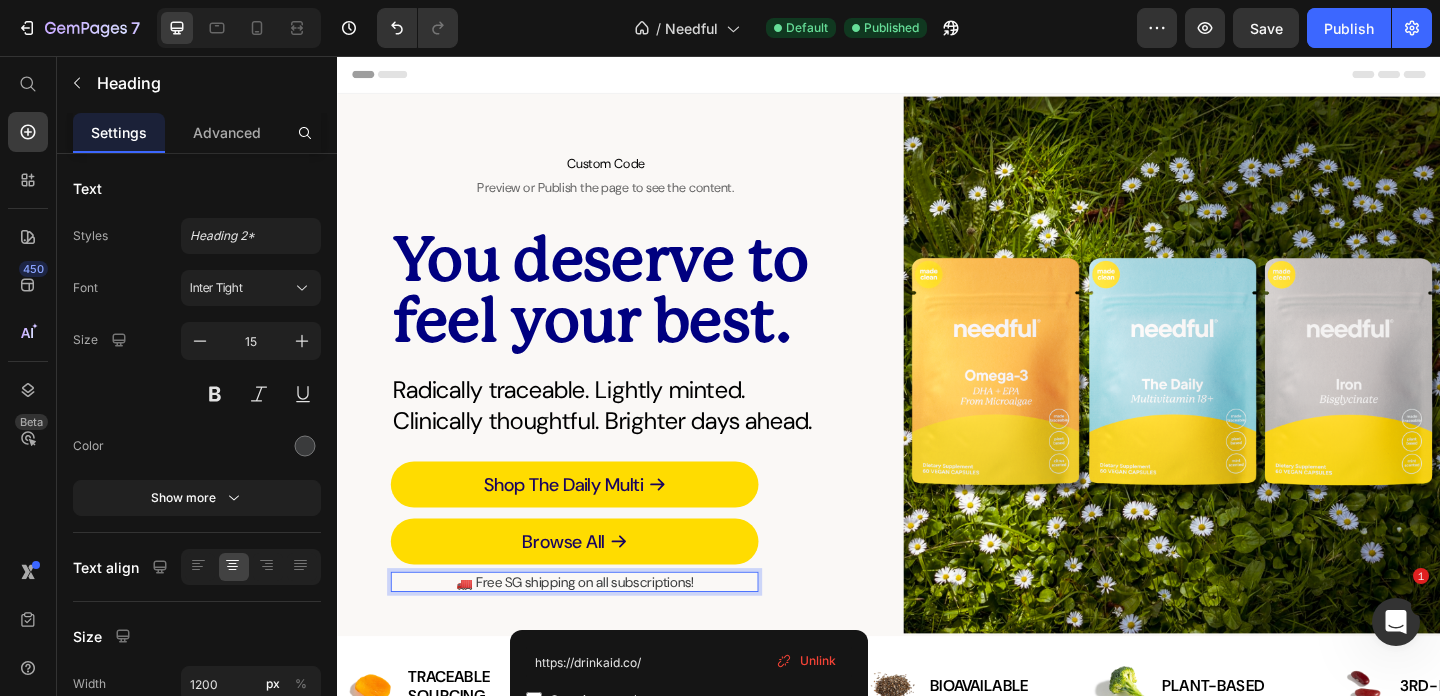 click on "🚛 Free SG shipping on all subscriptions!" at bounding box center [595, 628] 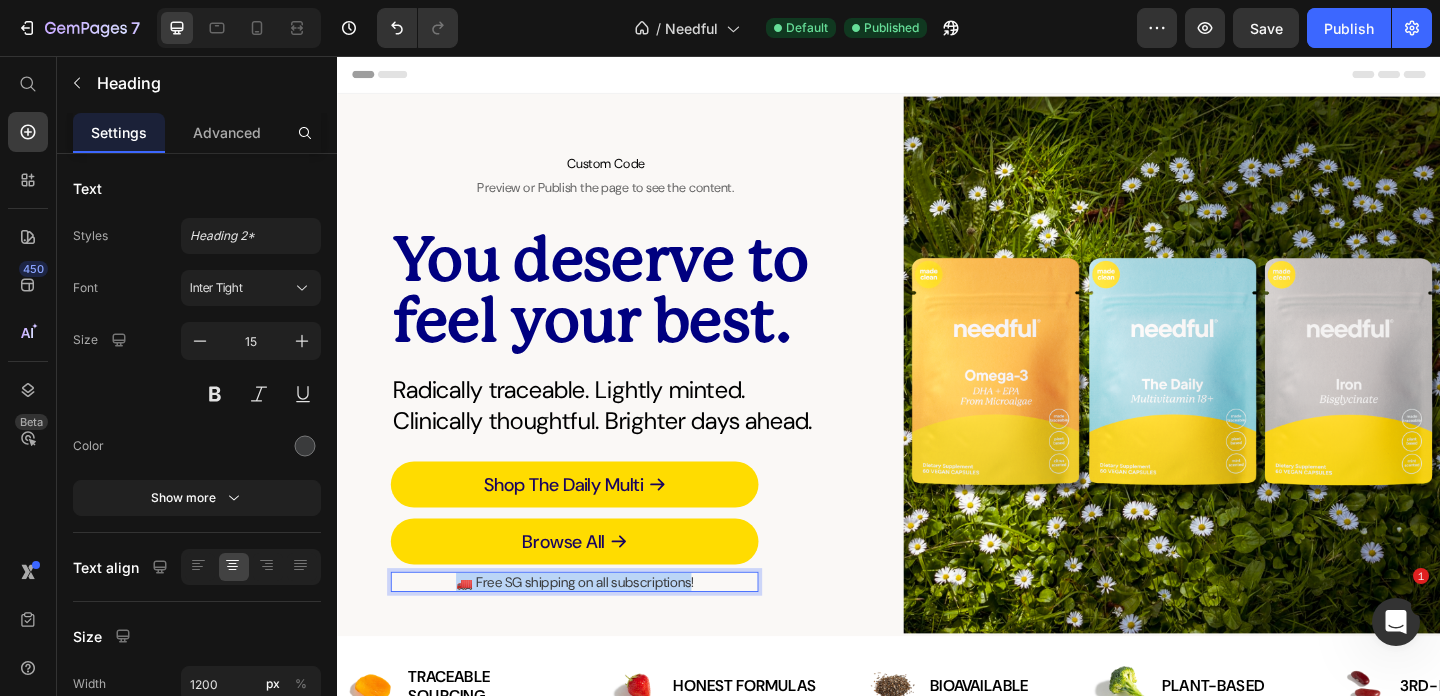 click on "🚛 Free SG shipping on all subscriptions!" at bounding box center [595, 628] 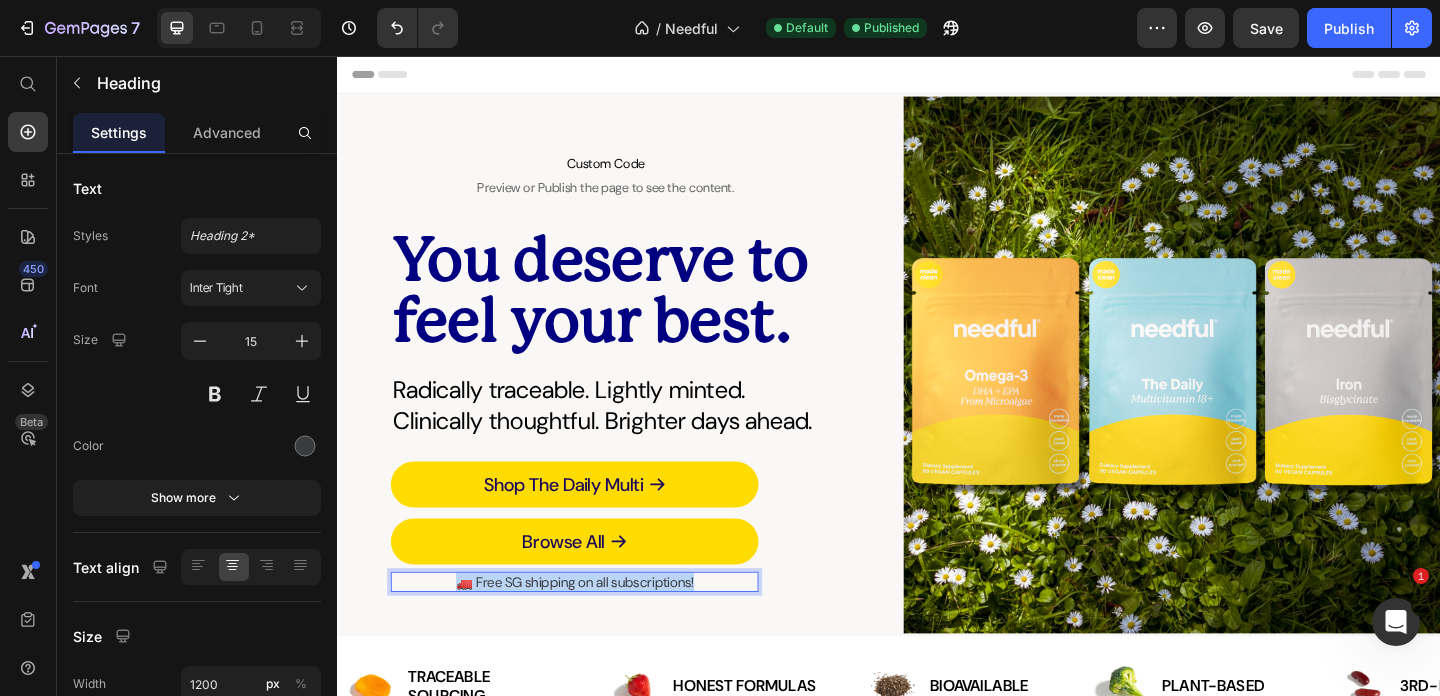 click on "🚛 Free SG shipping on all subscriptions!" at bounding box center (595, 628) 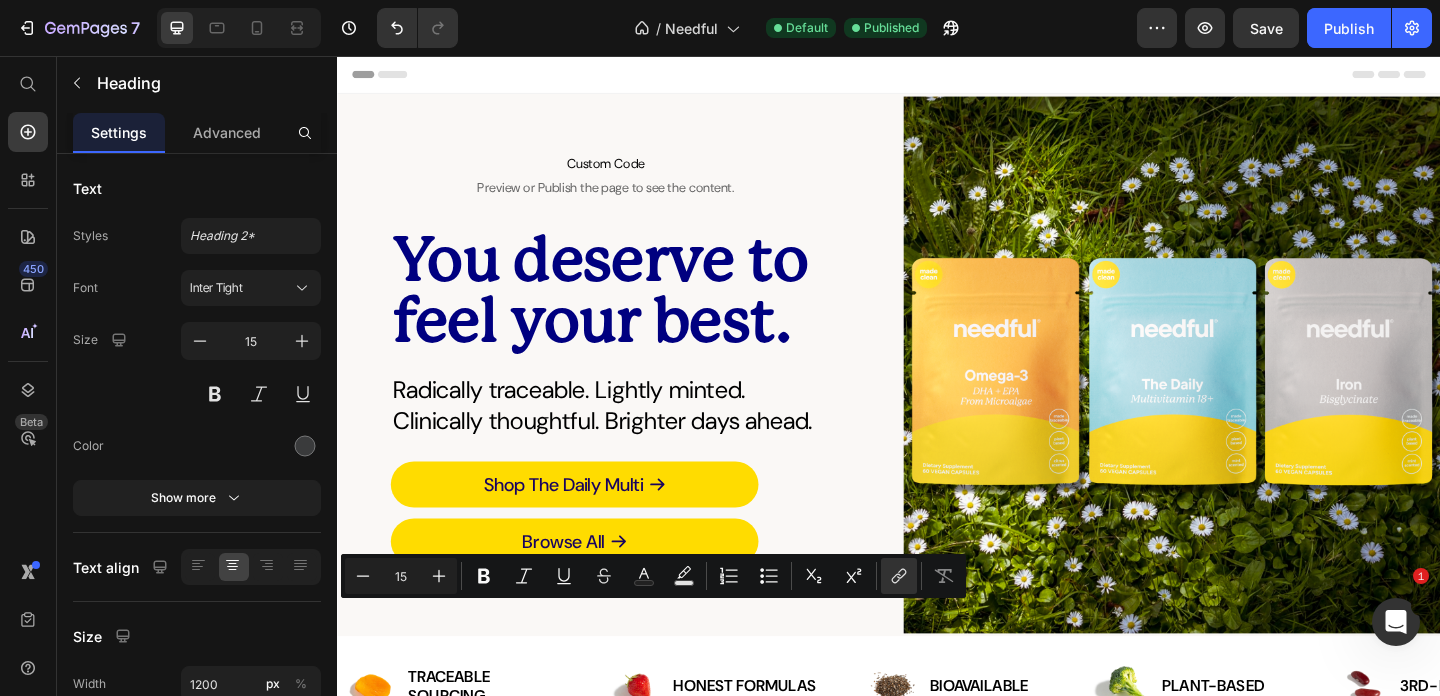 click on "🚛 Free SG shipping on all subscriptions!" at bounding box center (595, 628) 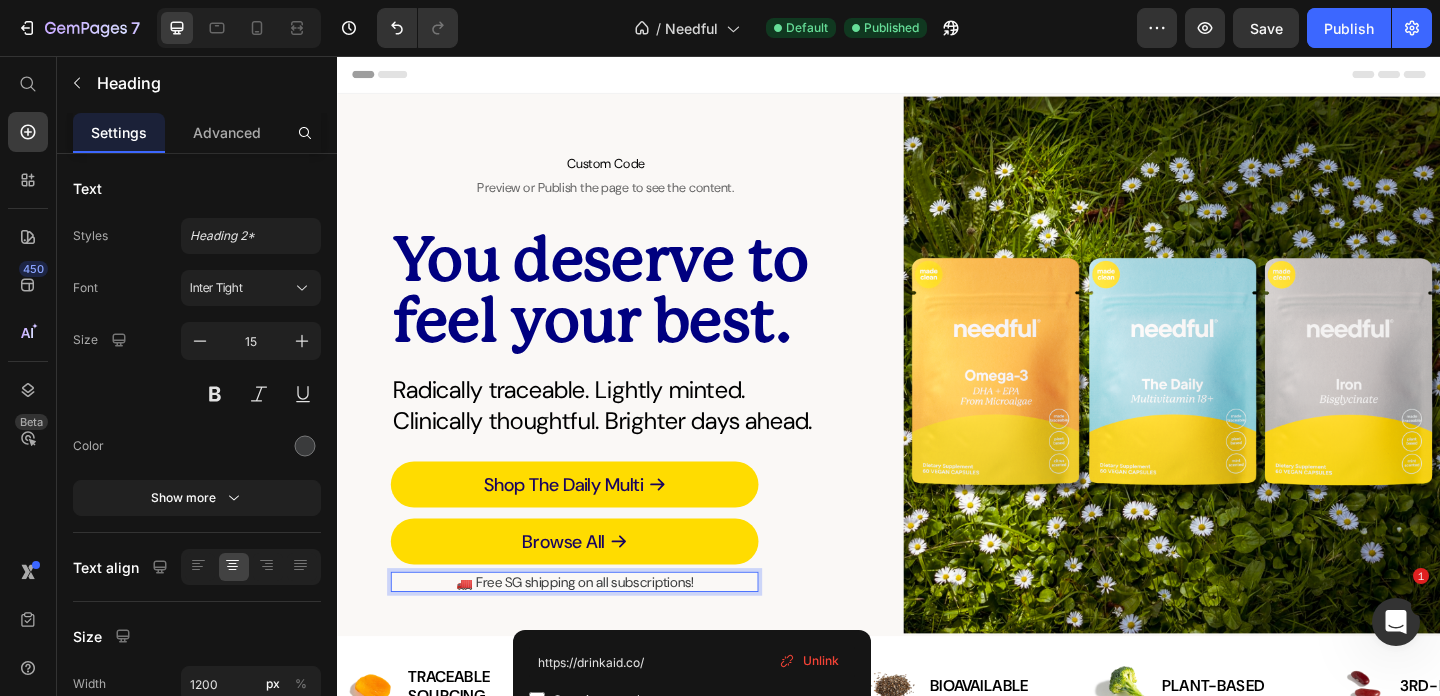 click on "🚛 Free SG shipping on all subscriptions! ⁠⁠⁠⁠⁠⁠⁠" at bounding box center [595, 628] 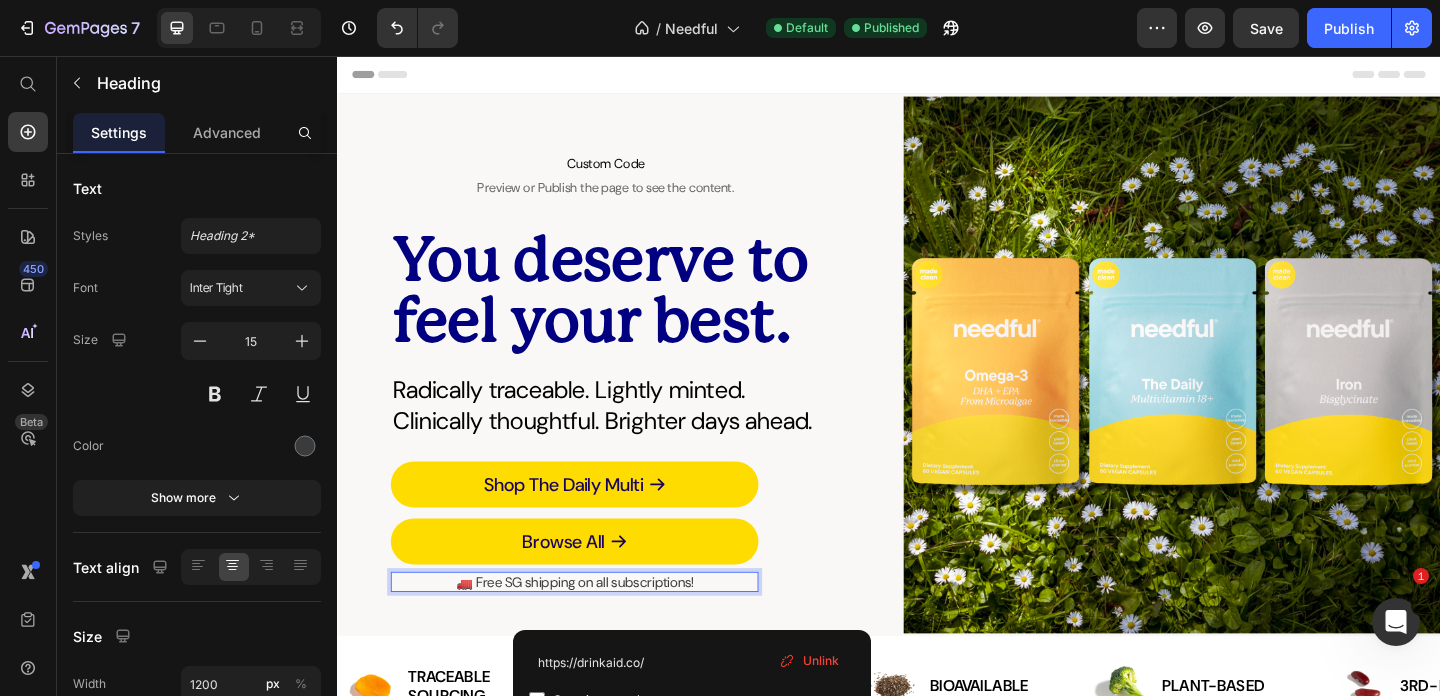 click on "Unlink" at bounding box center (821, 661) 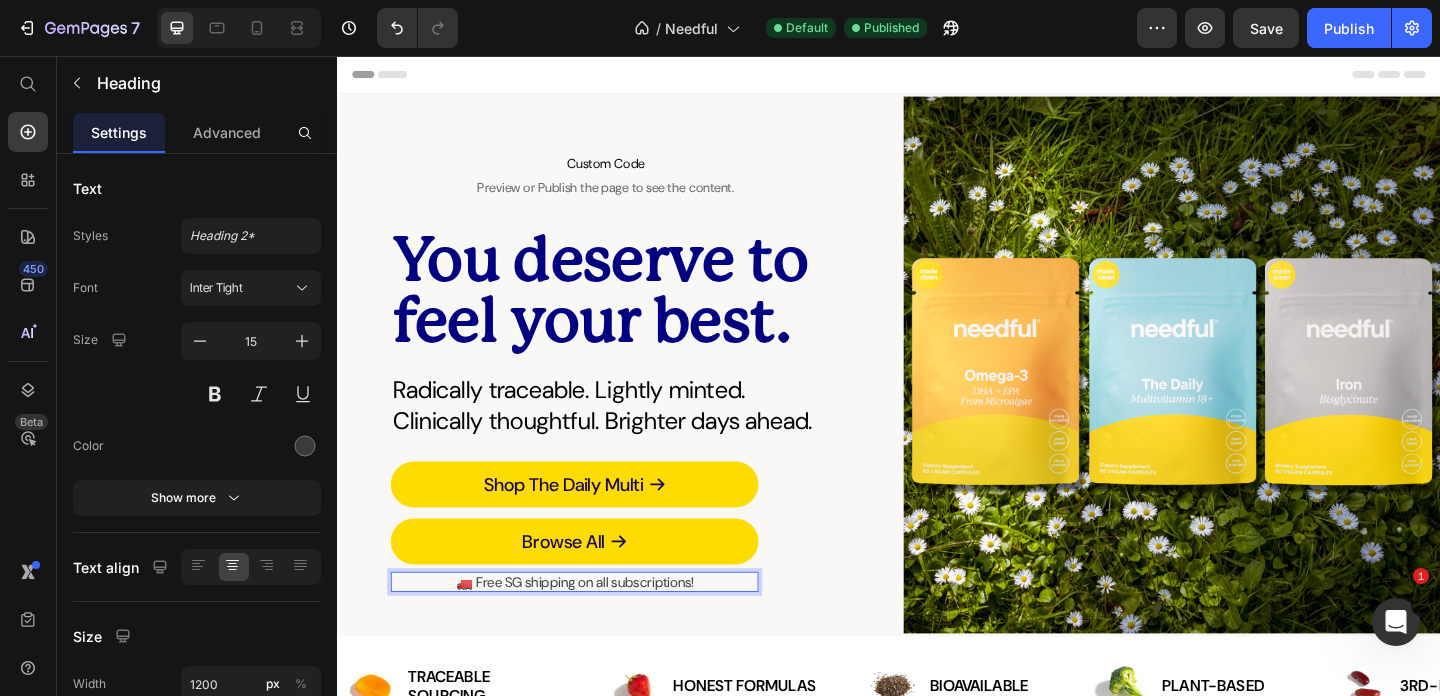 click on "🚛 Free SG shipping on all subscriptions!" at bounding box center [595, 628] 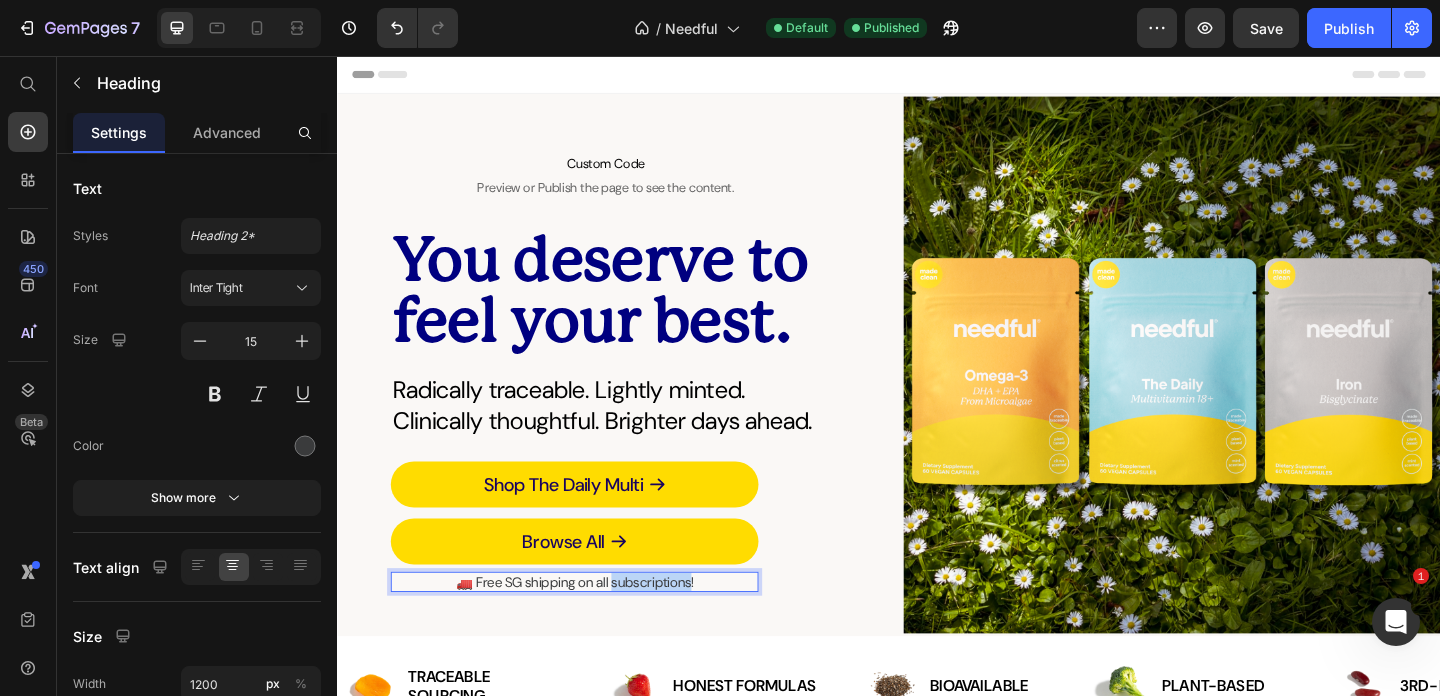 click on "🚛 Free SG shipping on all subscriptions!" at bounding box center (595, 628) 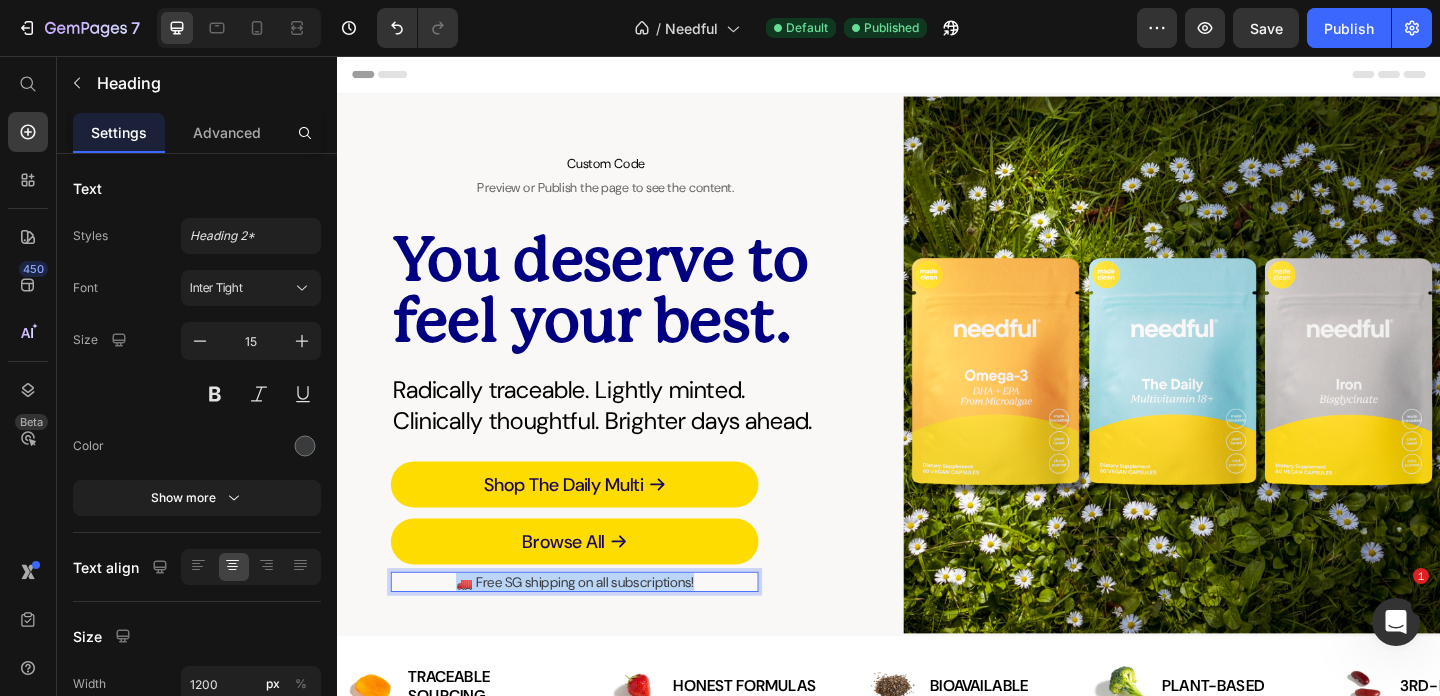 click on "🚛 Free SG shipping on all subscriptions!" at bounding box center (595, 628) 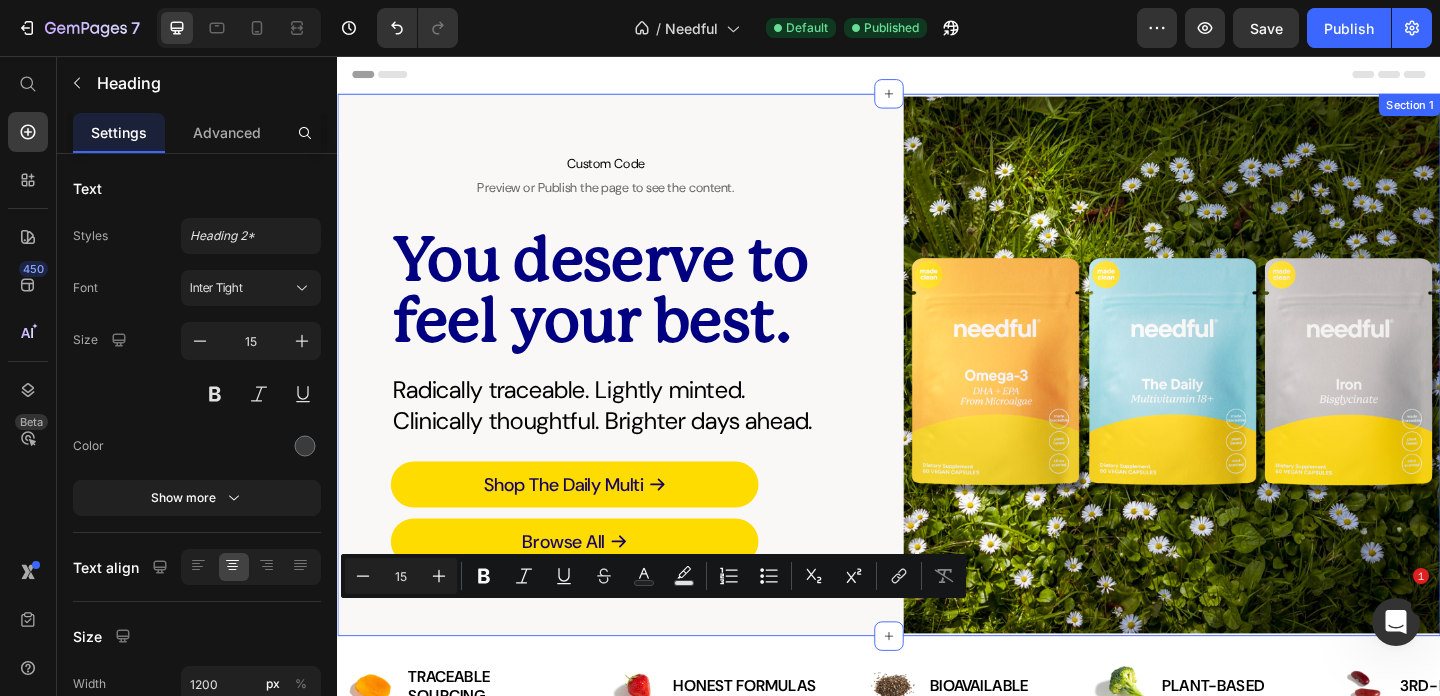 click on "Custom Code
Preview or Publish the page to see the content. Custom Code You deserve to feel your best. Heading Radically traceable. Lightly minted. Clinically thoughtful. Brighter days ahead. Heading
Shop The Daily Multi Button
Browse All Button 🚛 Free SG shipping on all subscriptions! Heading 0 Row Row Custom Code Newsletter Row" at bounding box center [629, 392] 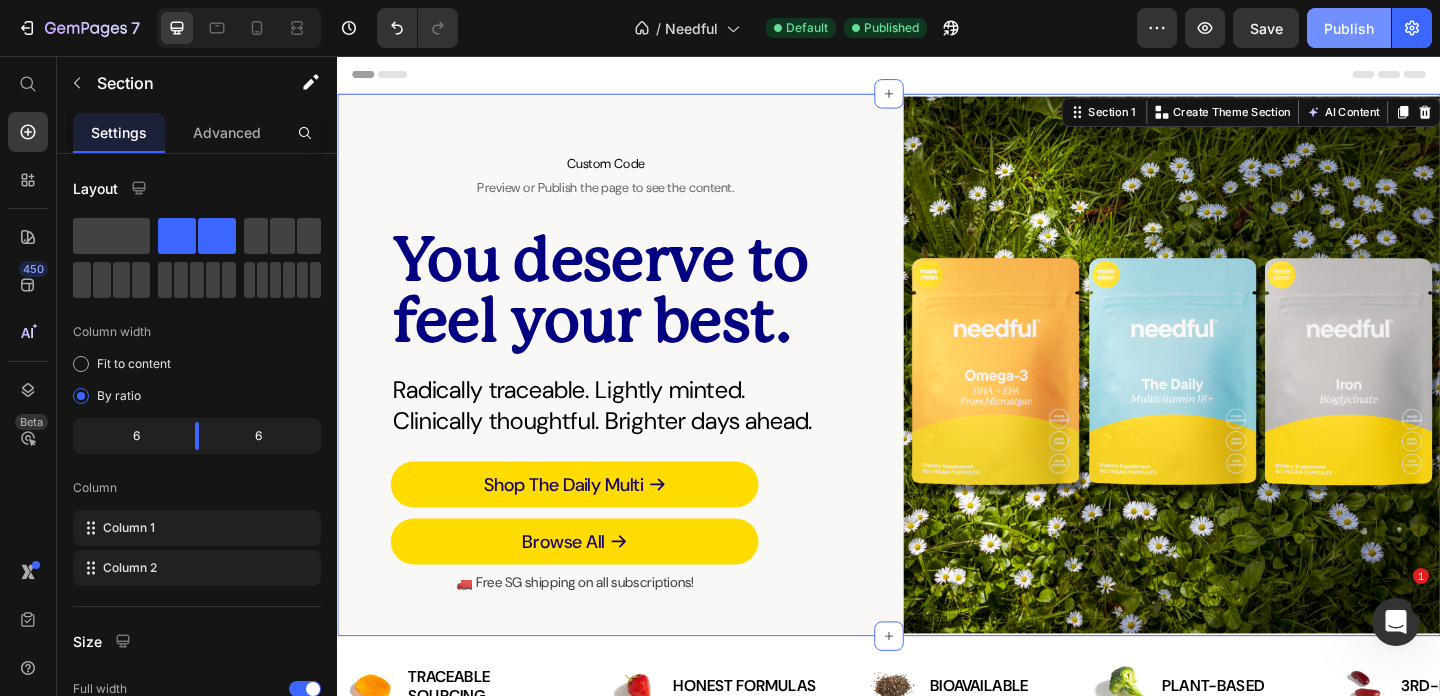 click on "Publish" at bounding box center (1349, 28) 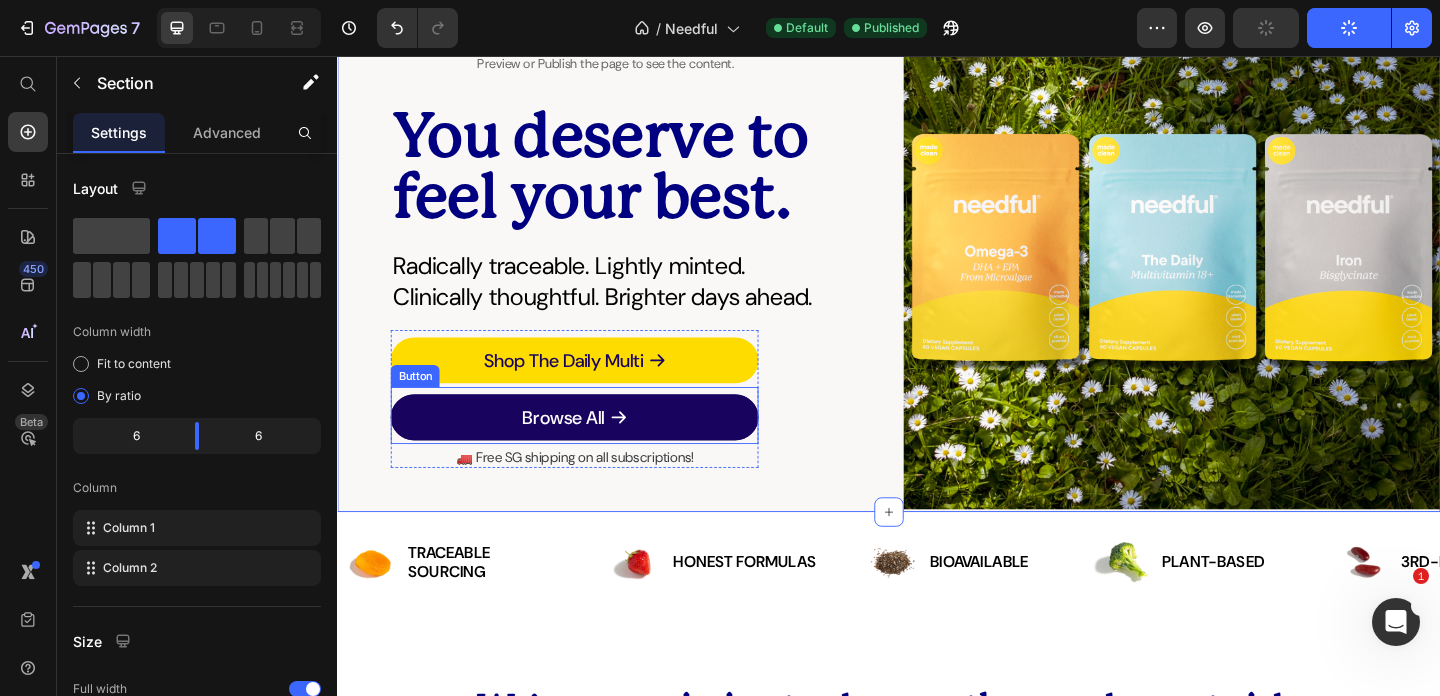 scroll, scrollTop: 225, scrollLeft: 0, axis: vertical 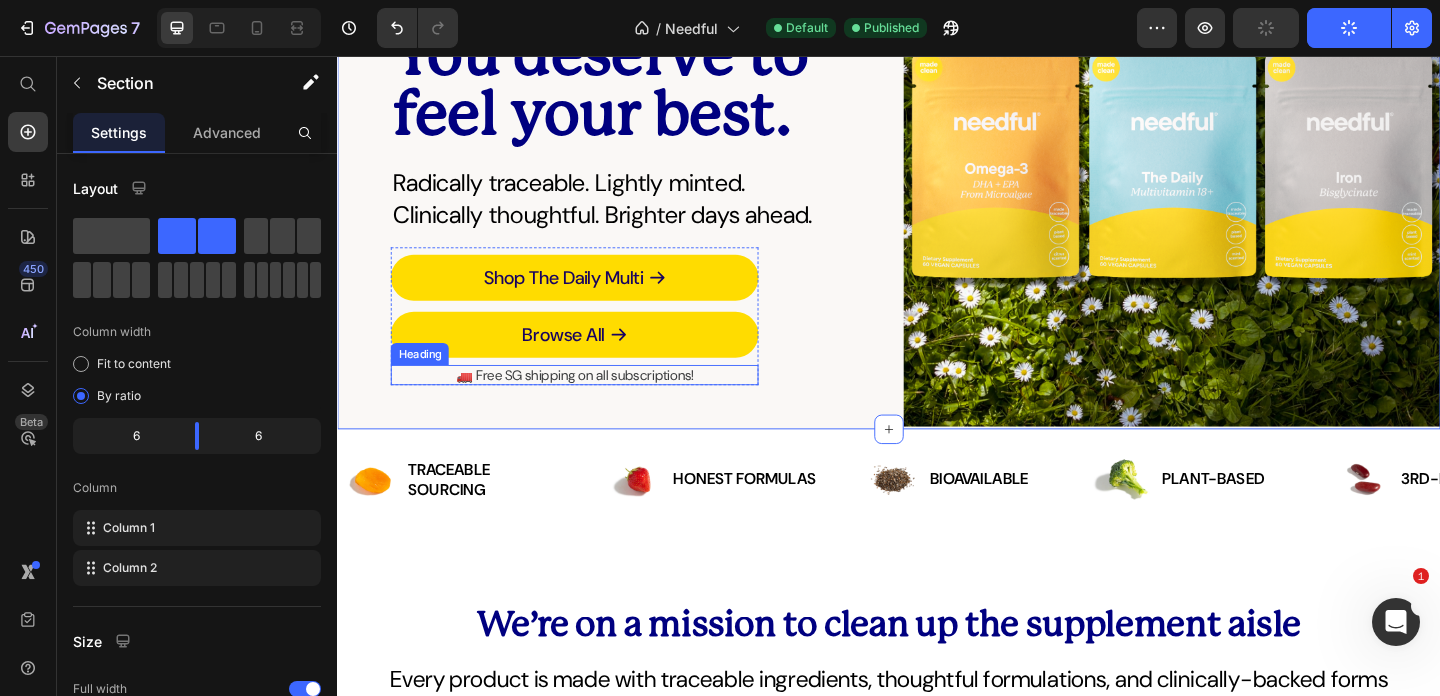 click on "🚛 Free SG shipping on all subscriptions!" at bounding box center [595, 403] 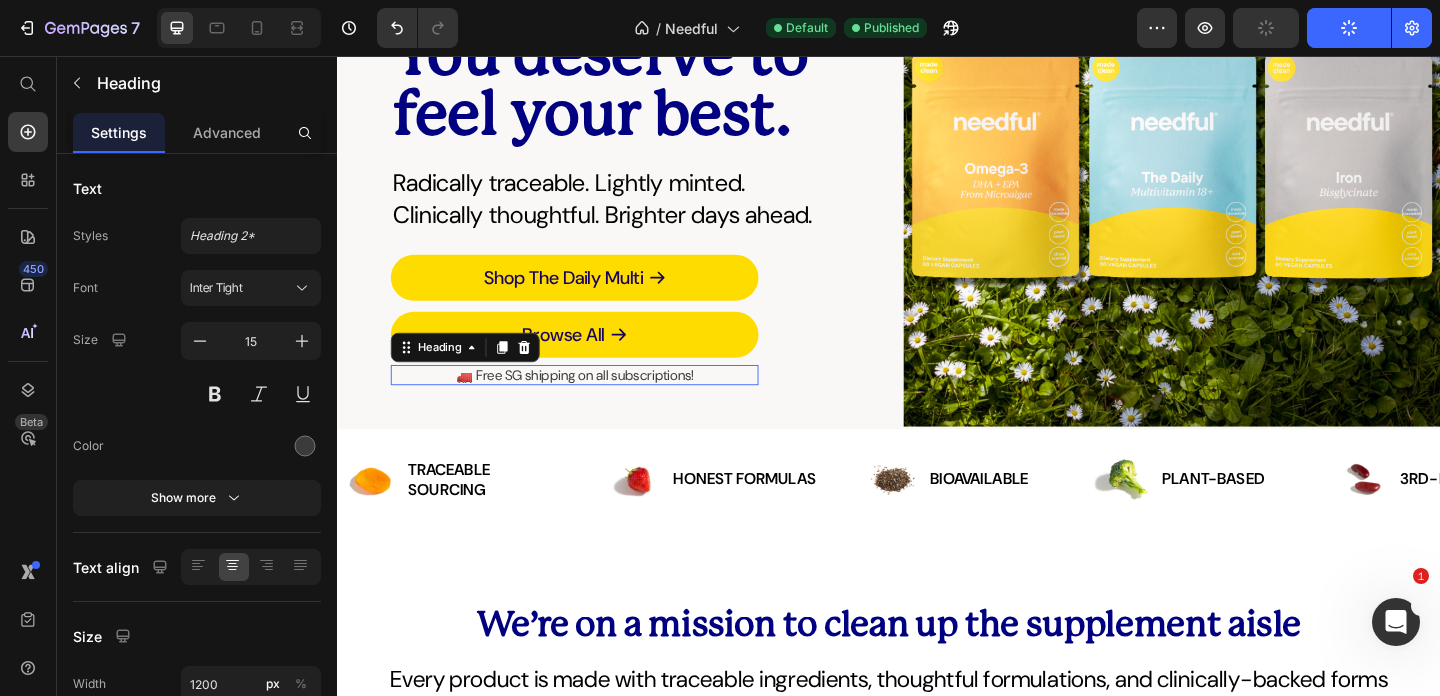 click on "🚛 Free SG shipping on all subscriptions!" at bounding box center [595, 403] 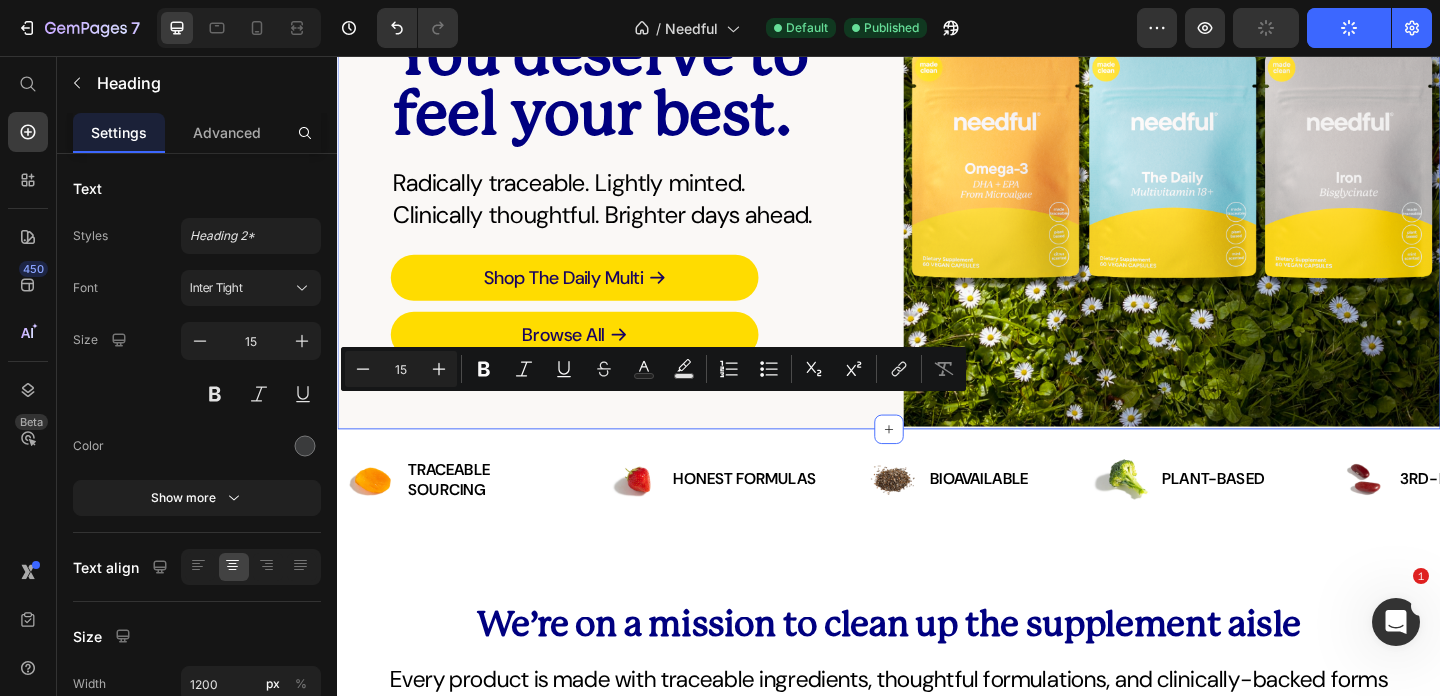 click on "Custom Code
Preview or Publish the page to see the content. Custom Code You deserve to feel your best. Heading Radically traceable. Lightly minted. Clinically thoughtful. Brighter days ahead. Heading
Shop The Daily Multi Button
Browse All Button 🚛 Free SG shipping on all subscriptions! Heading 0 Row Row Custom Code Newsletter Row" at bounding box center [629, 167] 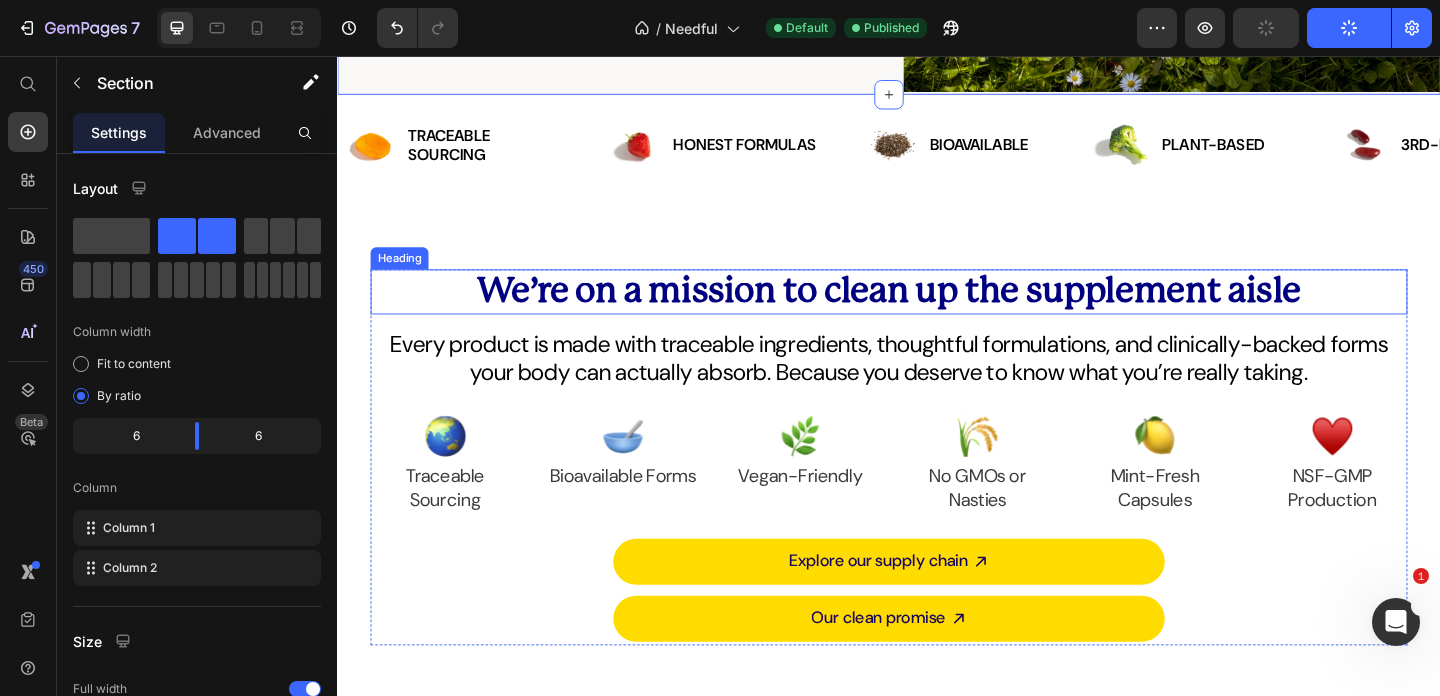 scroll, scrollTop: 226, scrollLeft: 0, axis: vertical 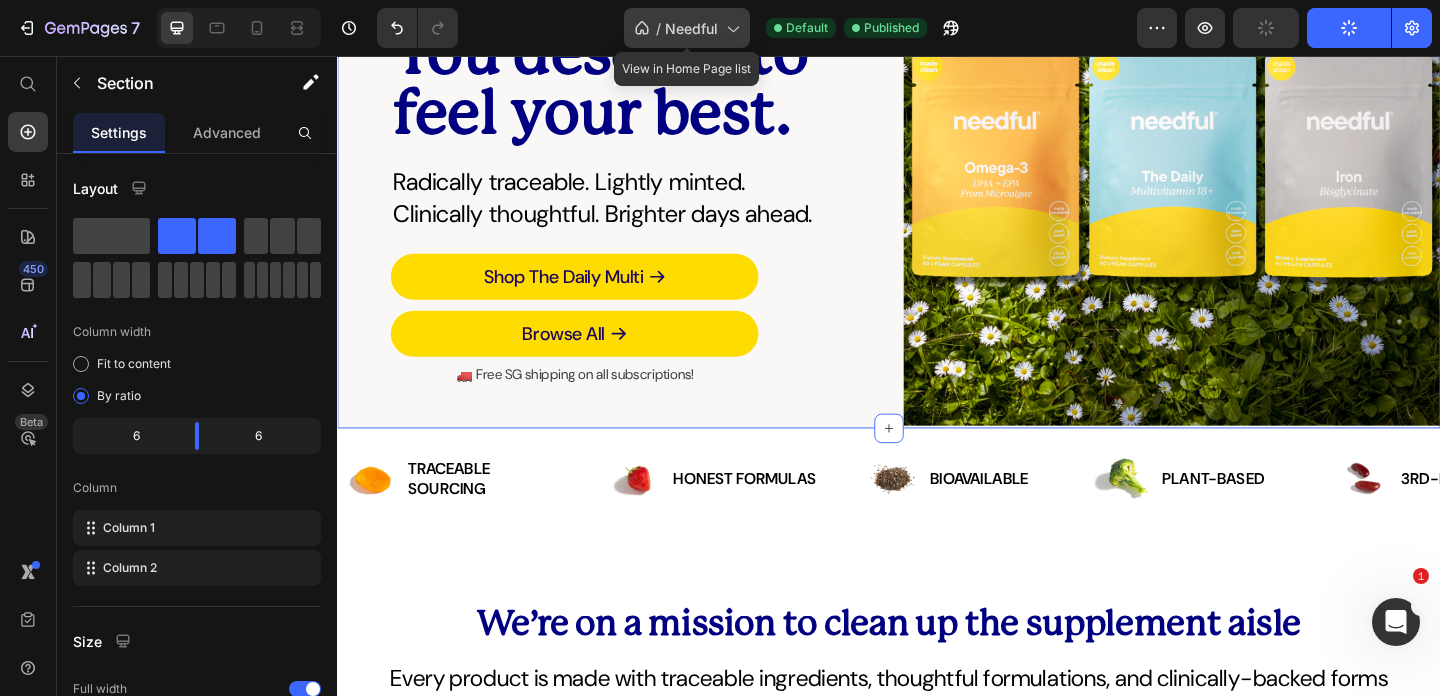 click on "Needful" at bounding box center [691, 28] 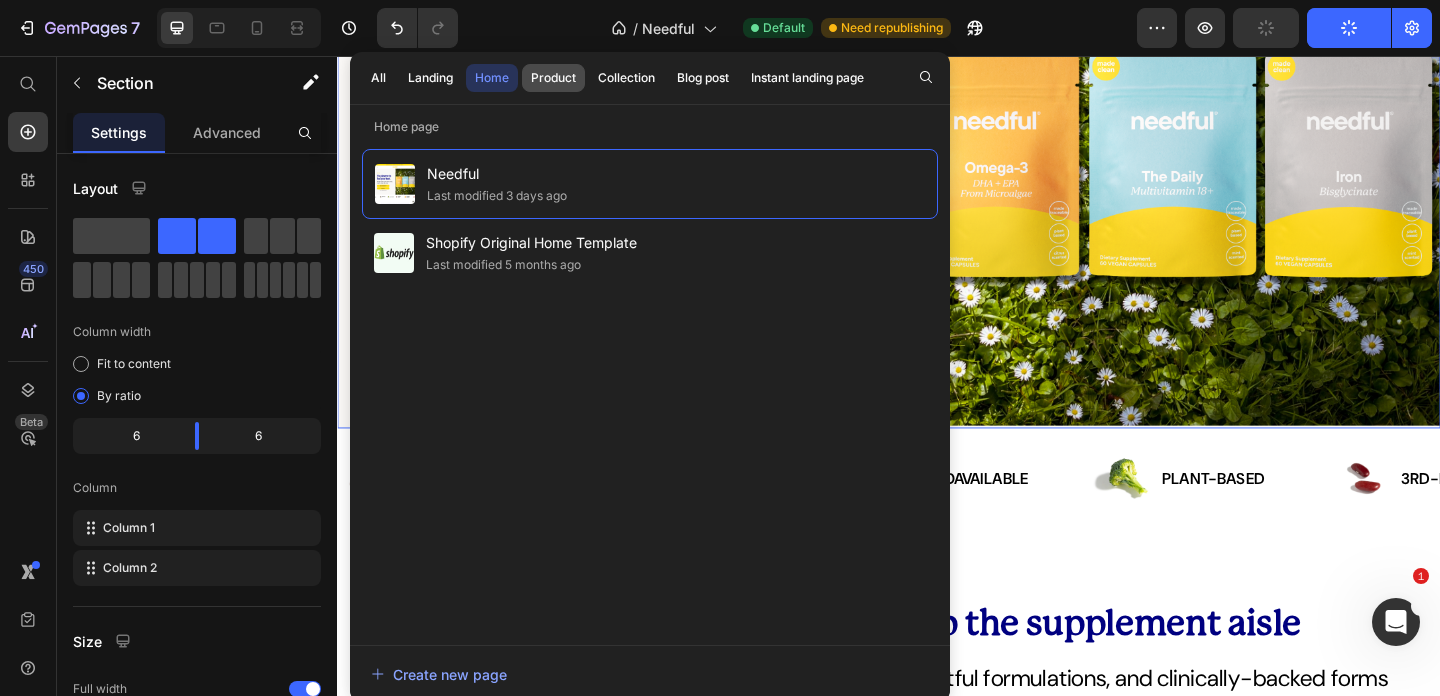 click on "Product" at bounding box center [553, 78] 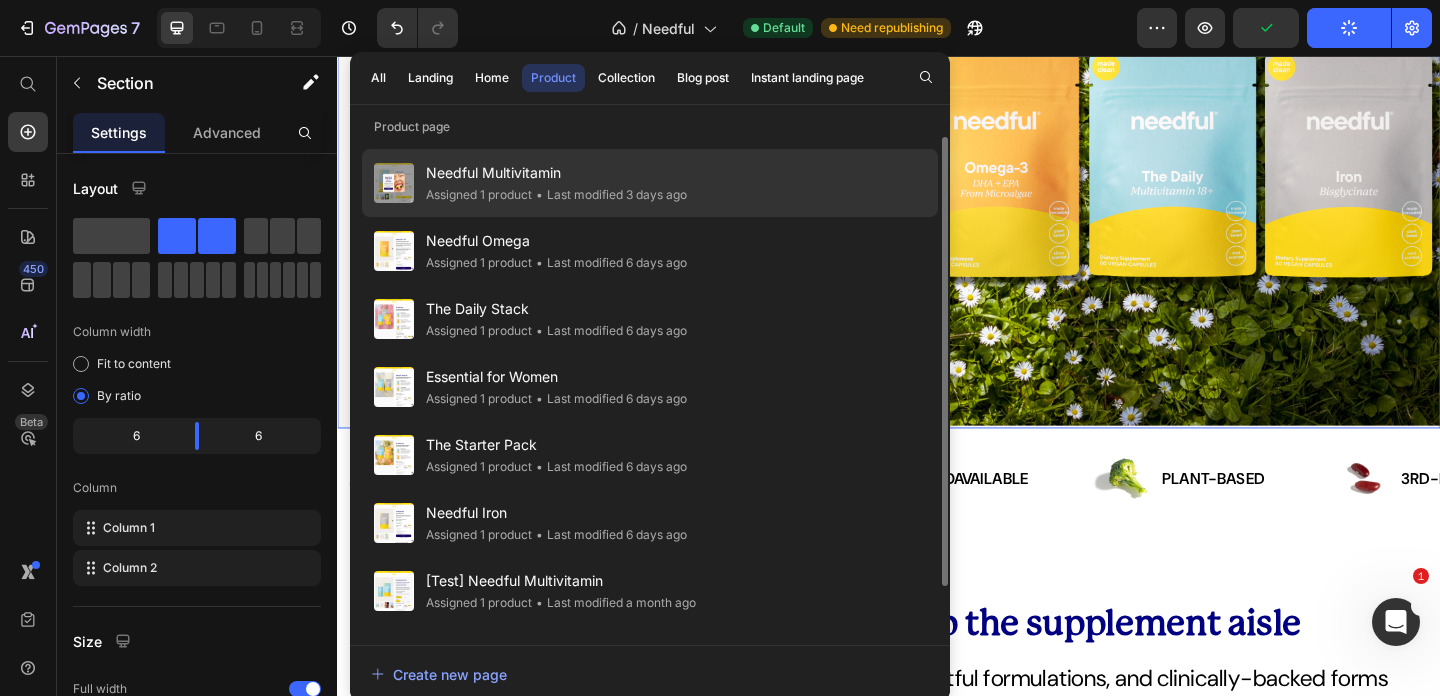 click on "Needful Multivitamin" at bounding box center (556, 173) 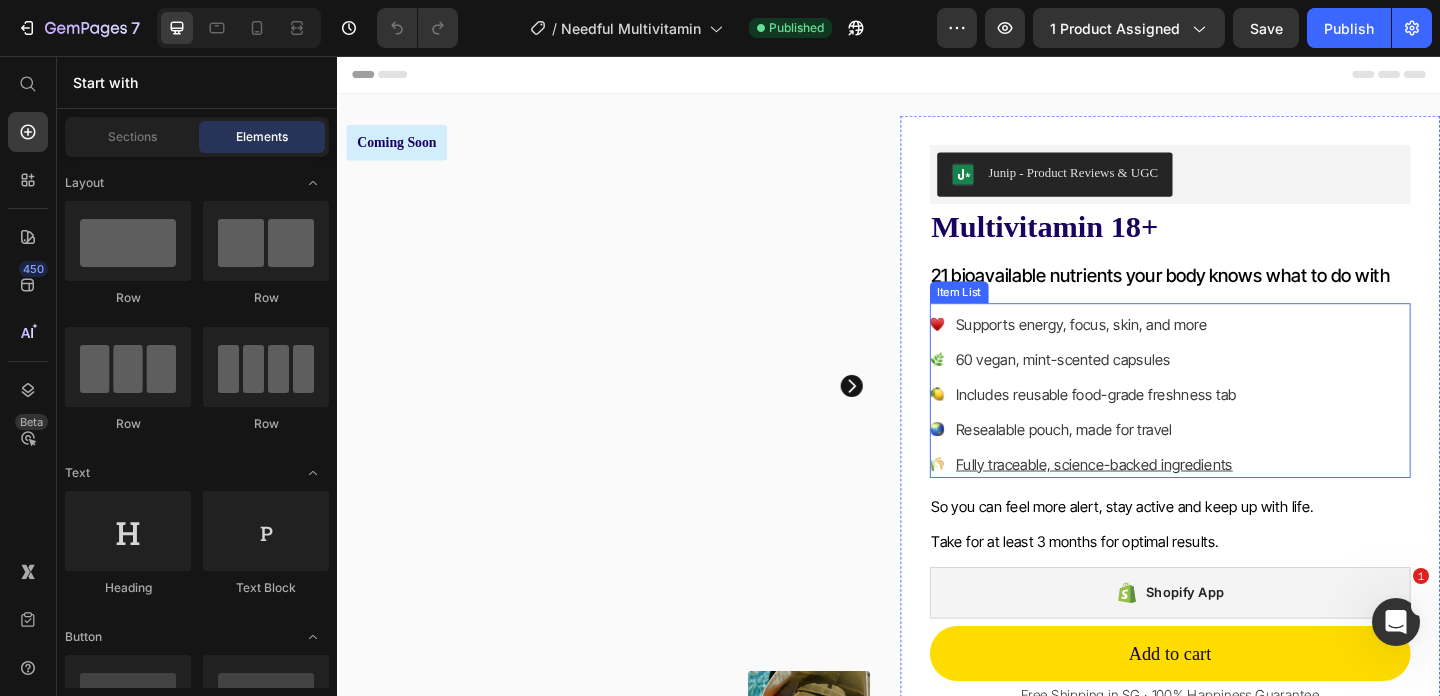 scroll, scrollTop: 338, scrollLeft: 0, axis: vertical 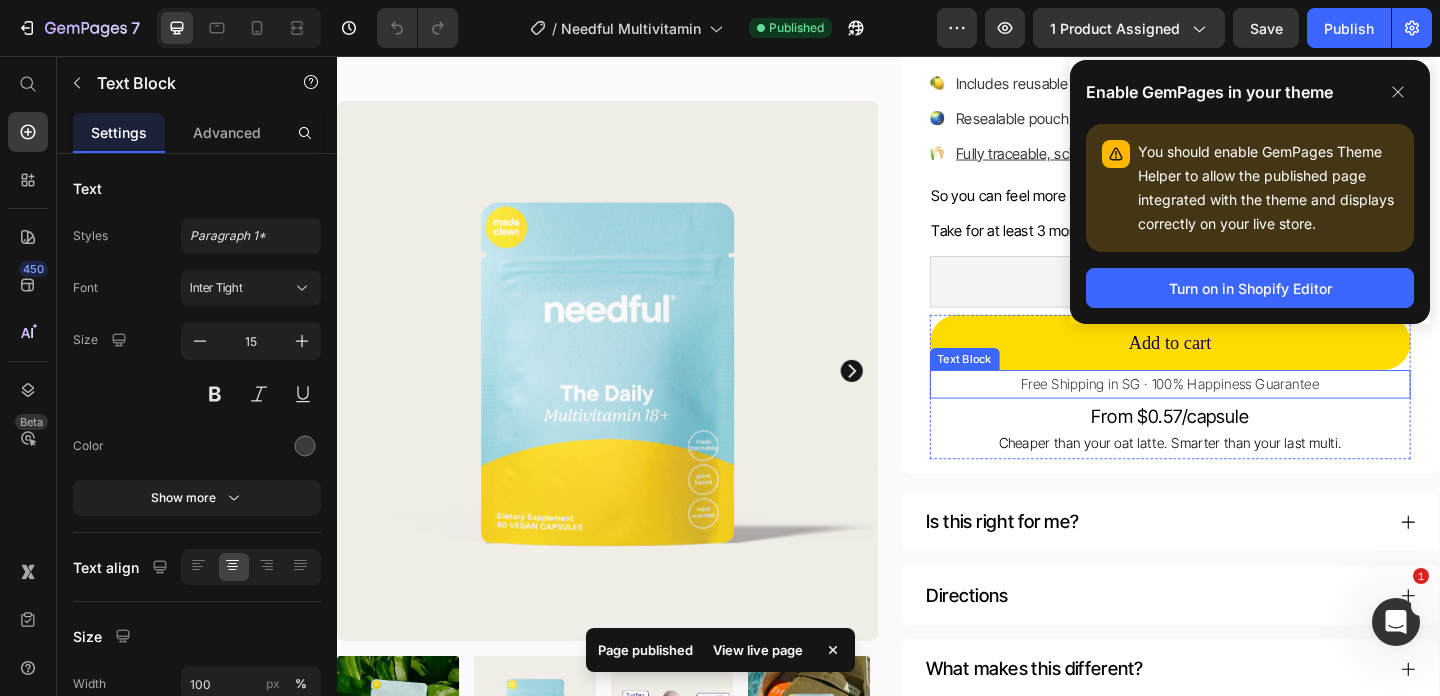 click on "Free Shipping in SG · 100% Happiness Guarantee" at bounding box center (1244, 413) 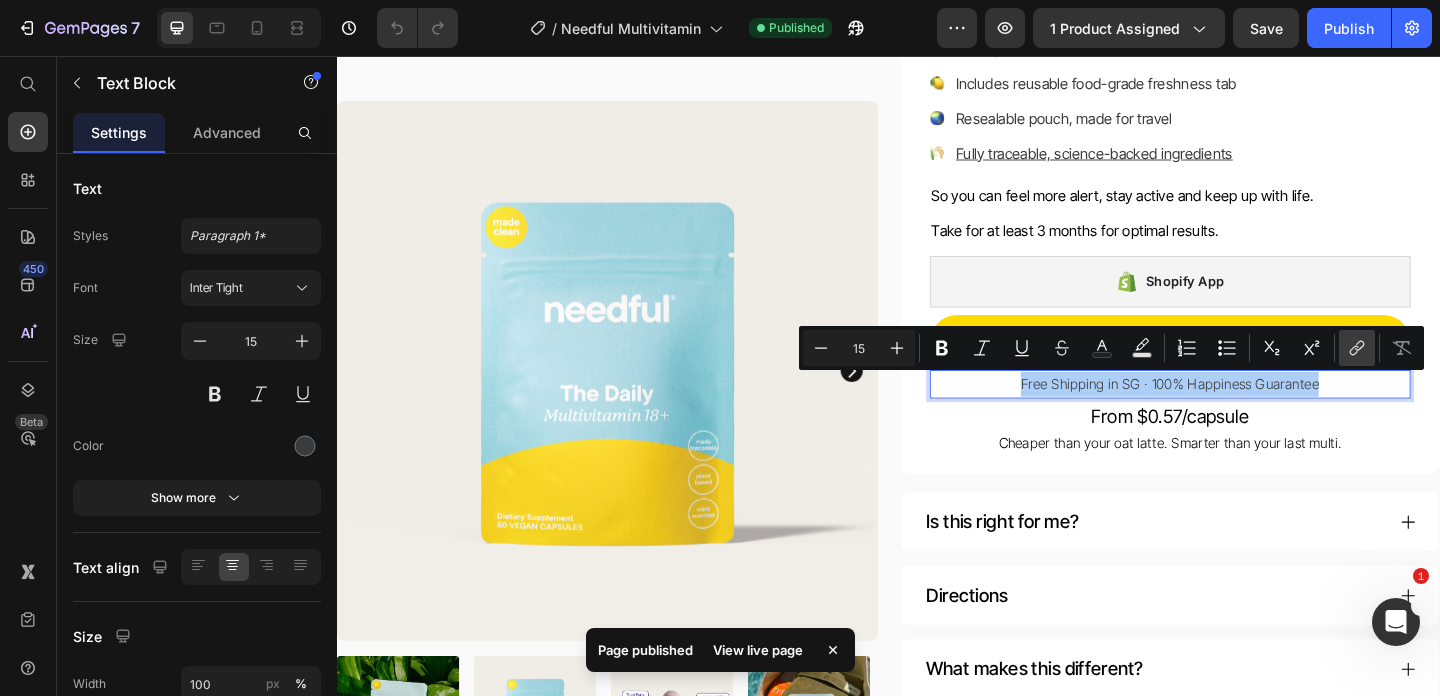 click 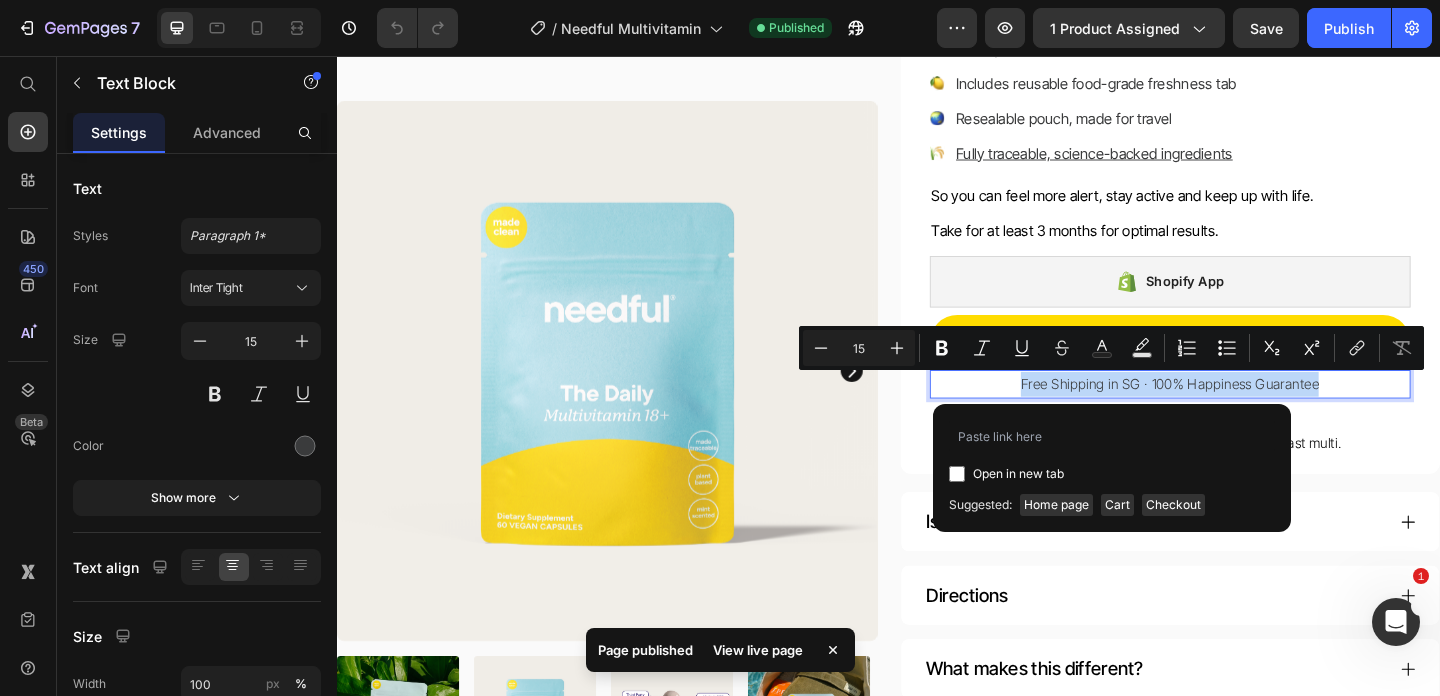 click on "Free Shipping in SG · 100% Happiness Guarantee" at bounding box center [1244, 413] 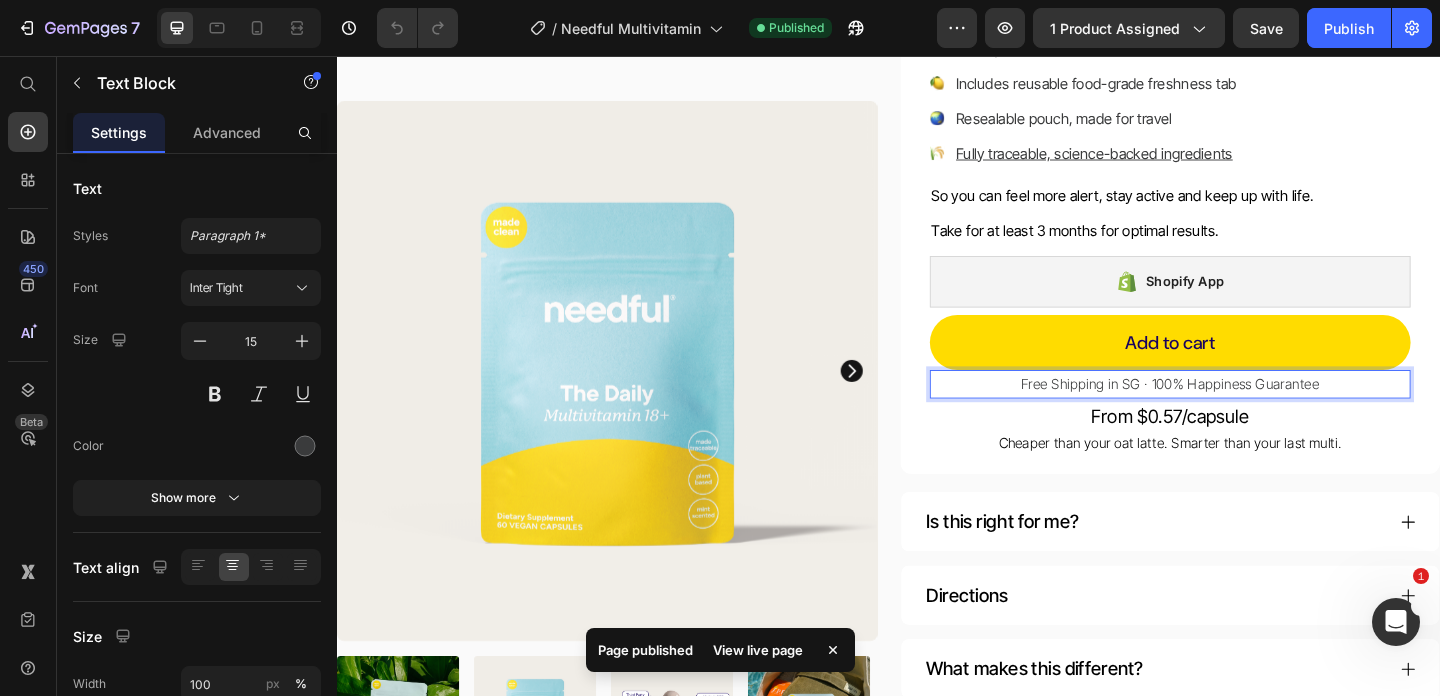 click on "Free Shipping in SG · 100% Happiness Guarantee" at bounding box center (1244, 413) 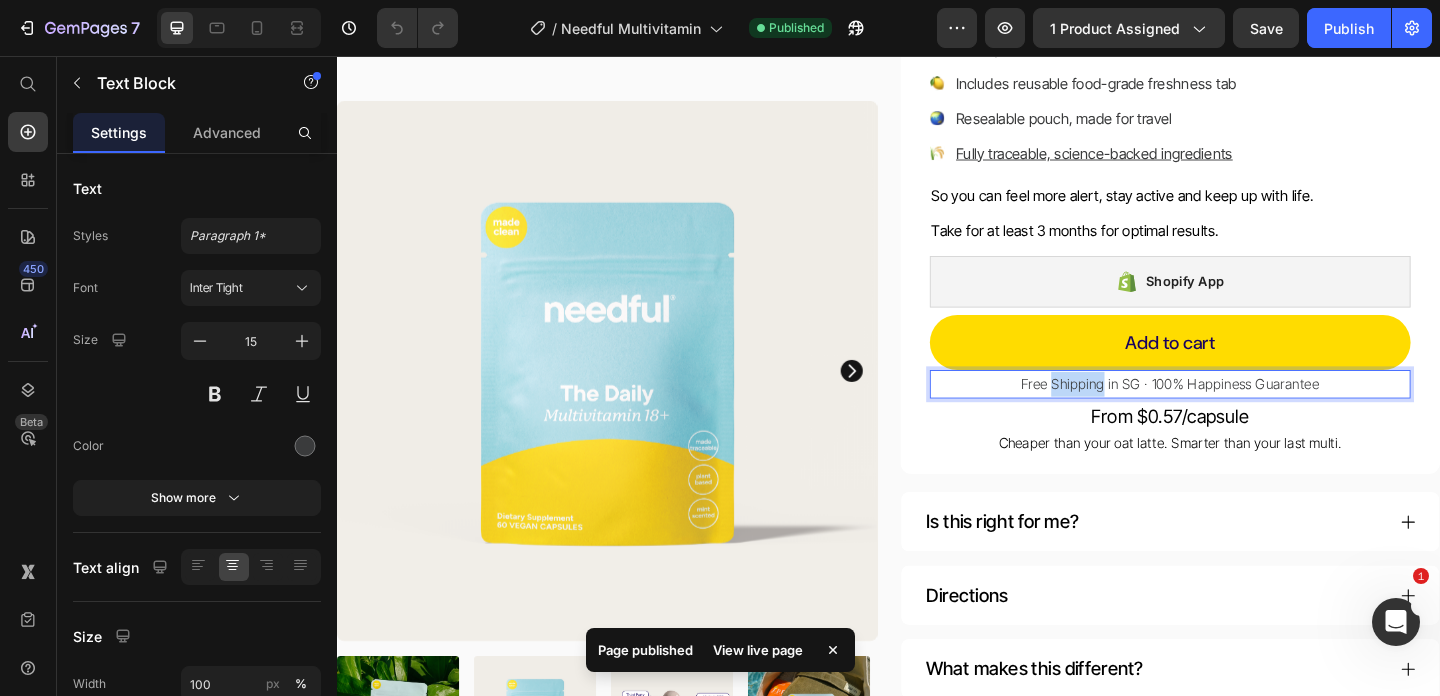 click on "Free Shipping in SG · 100% Happiness Guarantee" at bounding box center (1244, 413) 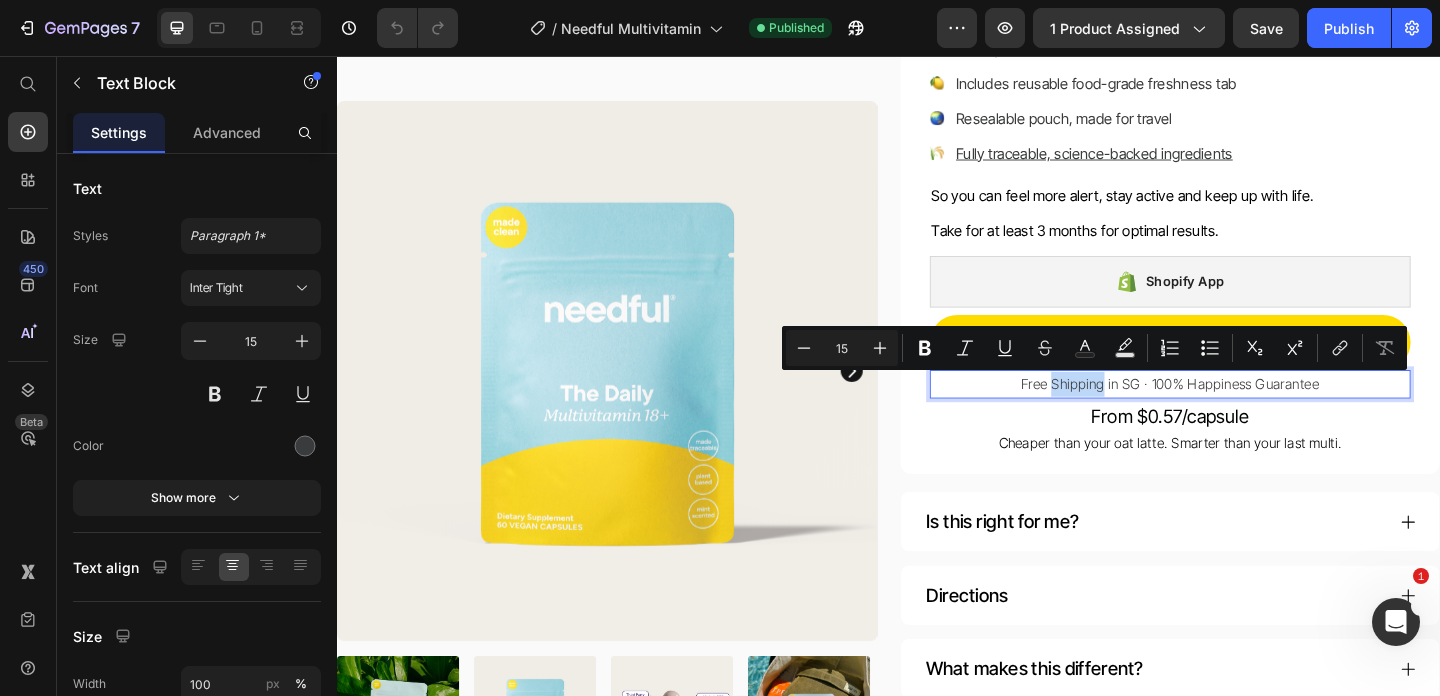 click on "Free Shipping in SG · 100% Happiness Guarantee" at bounding box center (1244, 413) 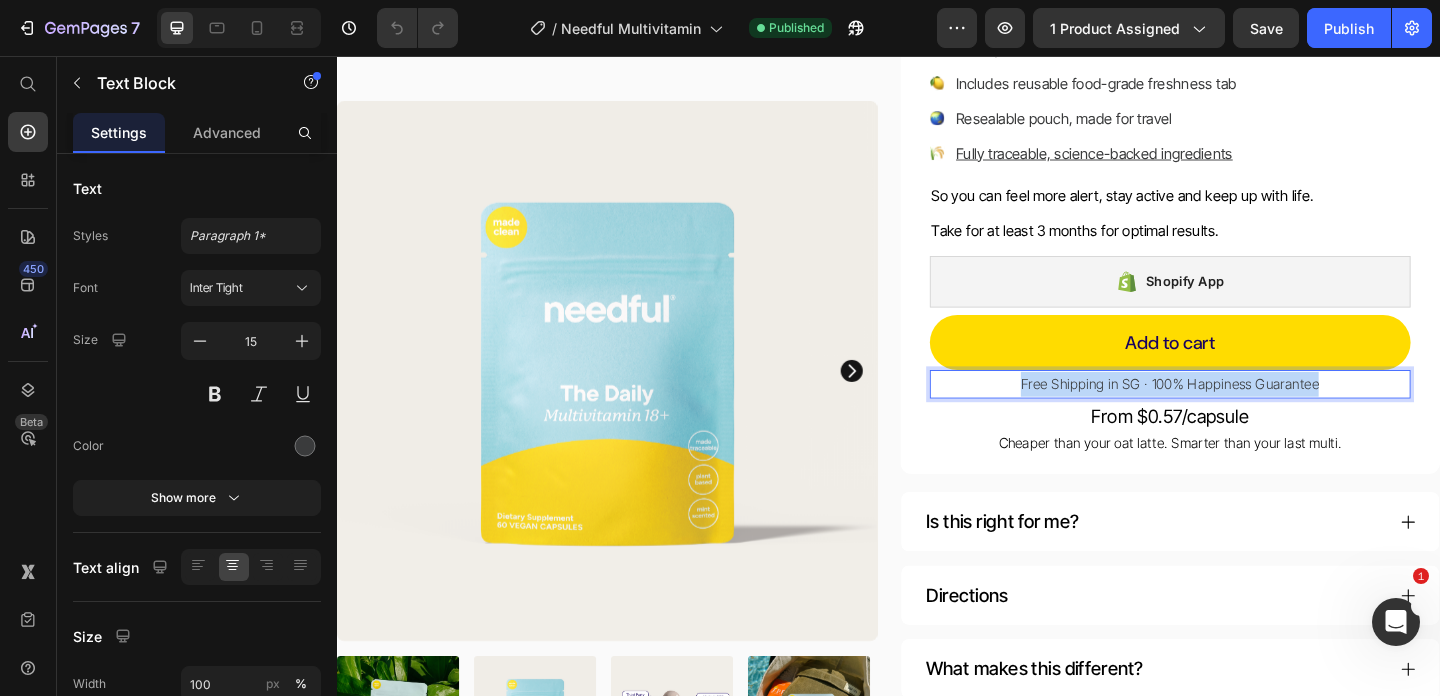 click on "Free Shipping in SG · 100% Happiness Guarantee" at bounding box center (1244, 413) 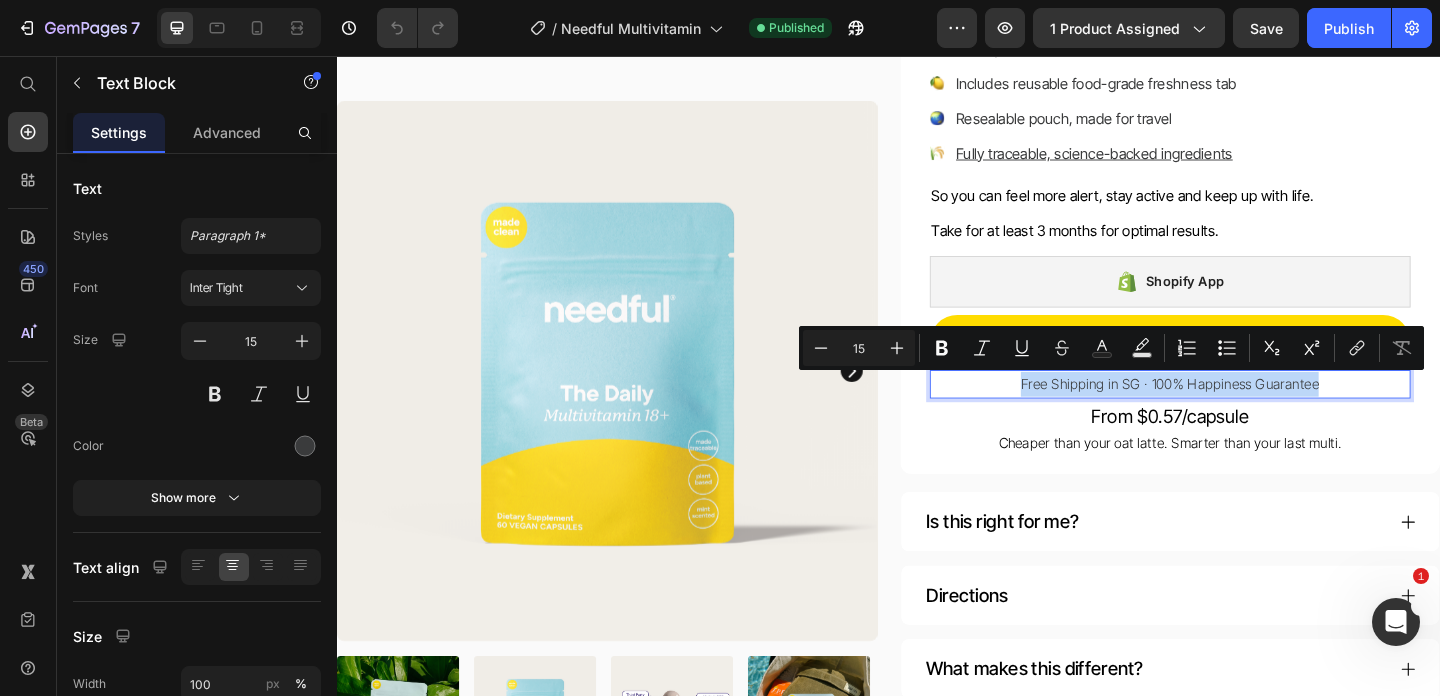 click on "Free Shipping in SG · 100% Happiness Guarantee" at bounding box center (1244, 413) 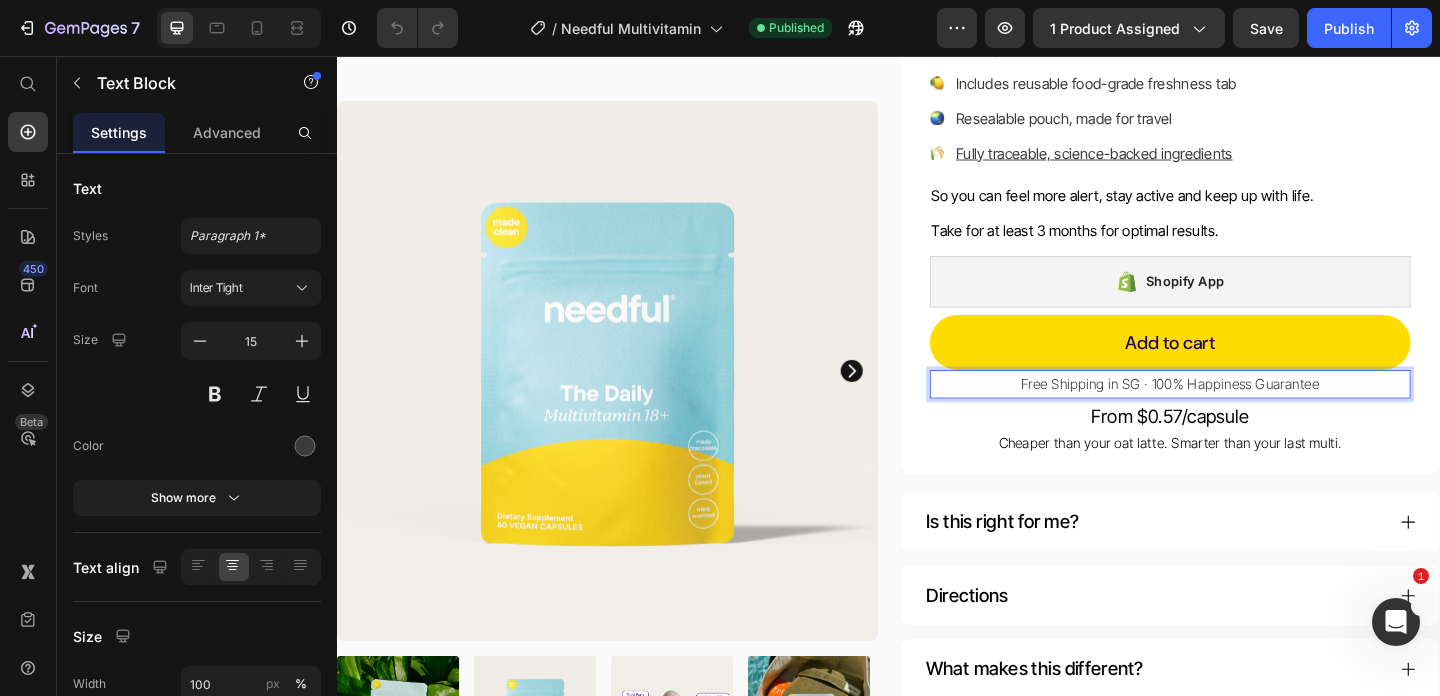 click on "Free Shipping in SG · 100% Happiness Guarantee" at bounding box center (1244, 413) 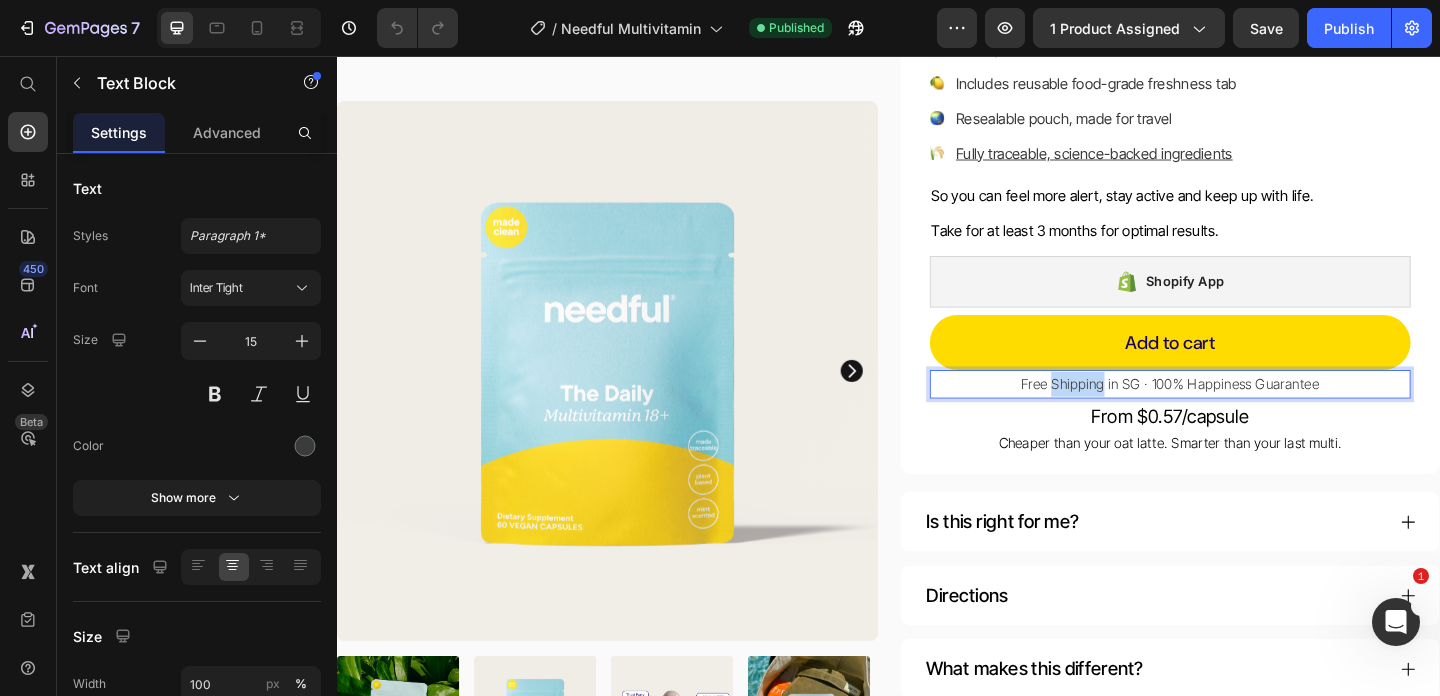 click on "Free Shipping in SG · 100% Happiness Guarantee" at bounding box center (1244, 413) 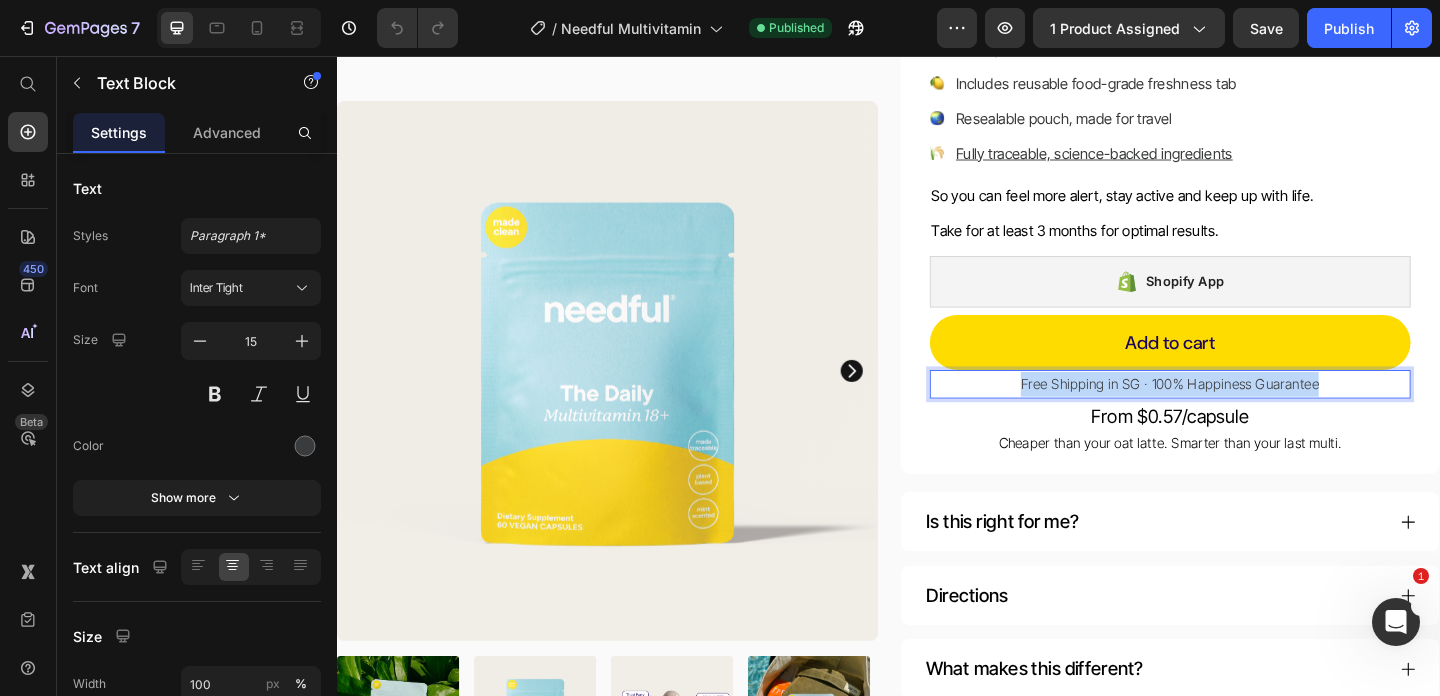 click on "Free Shipping in SG · 100% Happiness Guarantee" at bounding box center [1244, 413] 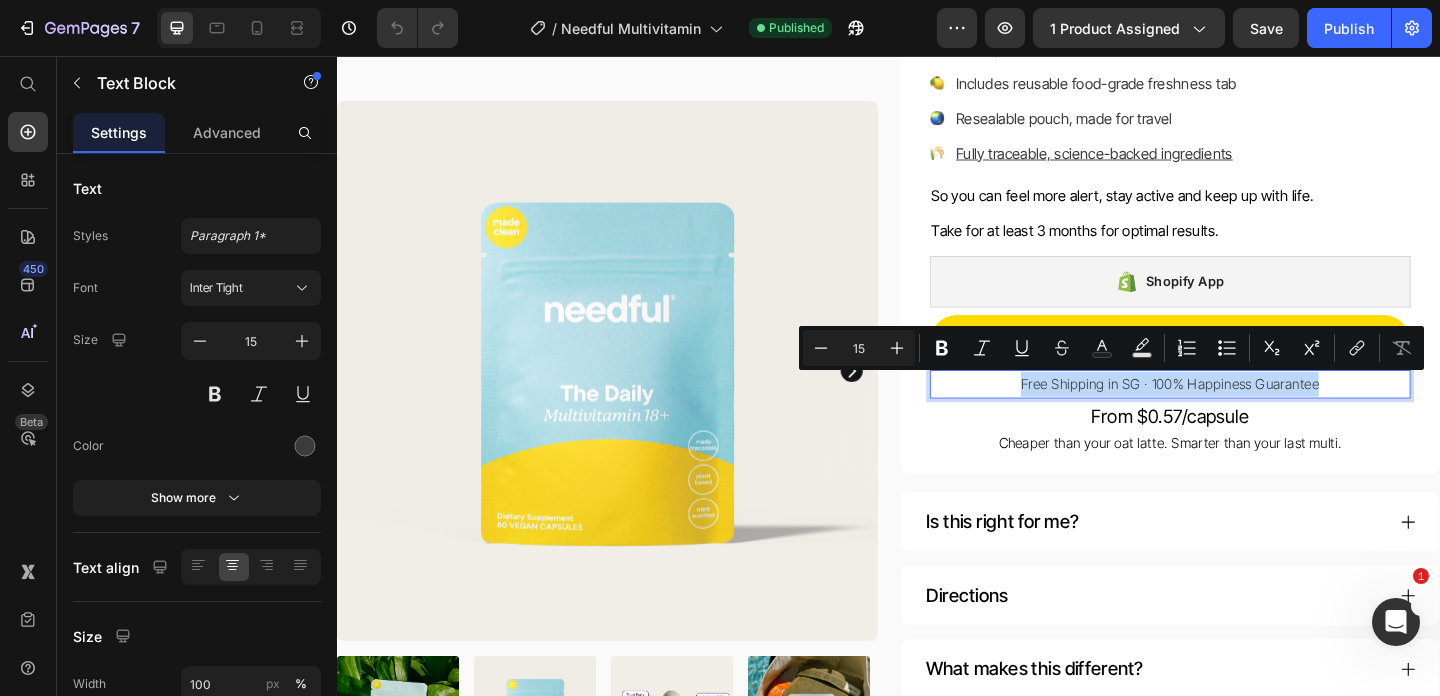 click on "Free Shipping in SG · 100% Happiness Guarantee" at bounding box center (1244, 413) 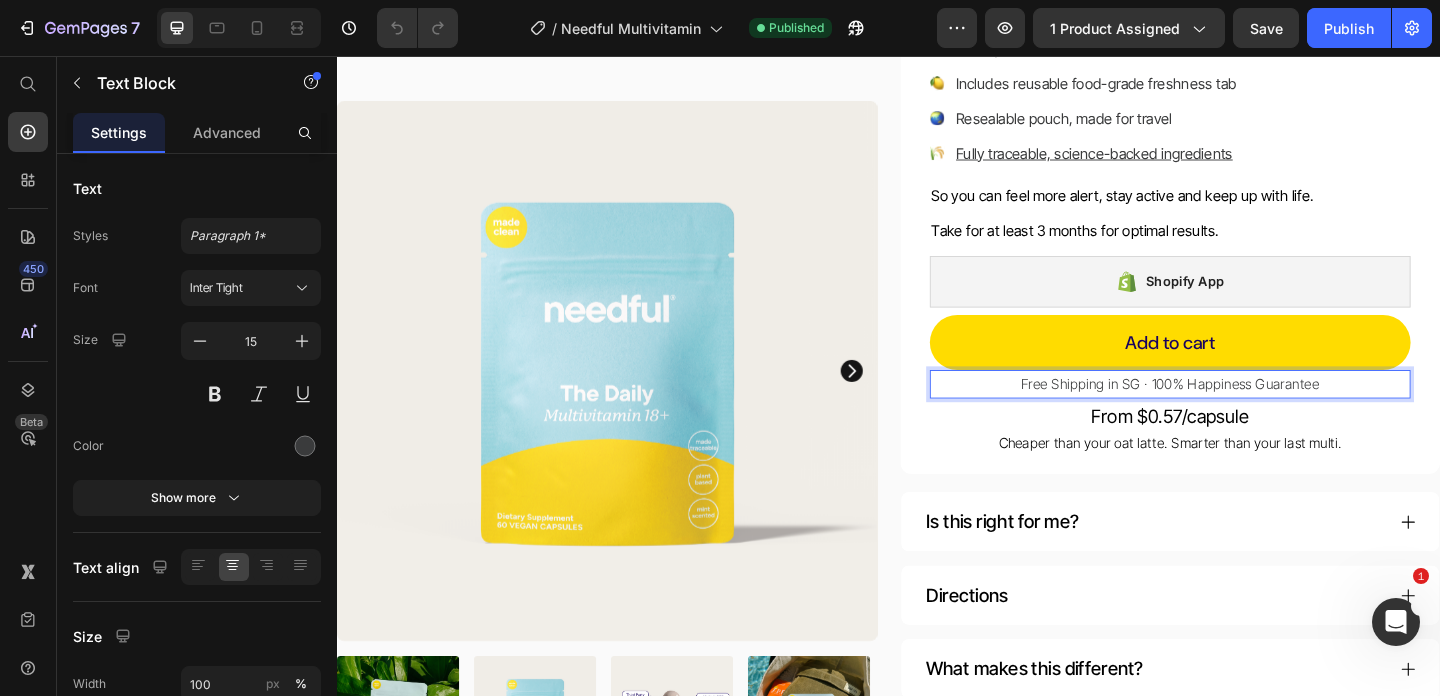 click on "Free Shipping in SG · 100% Happiness Guarantee" at bounding box center [1244, 413] 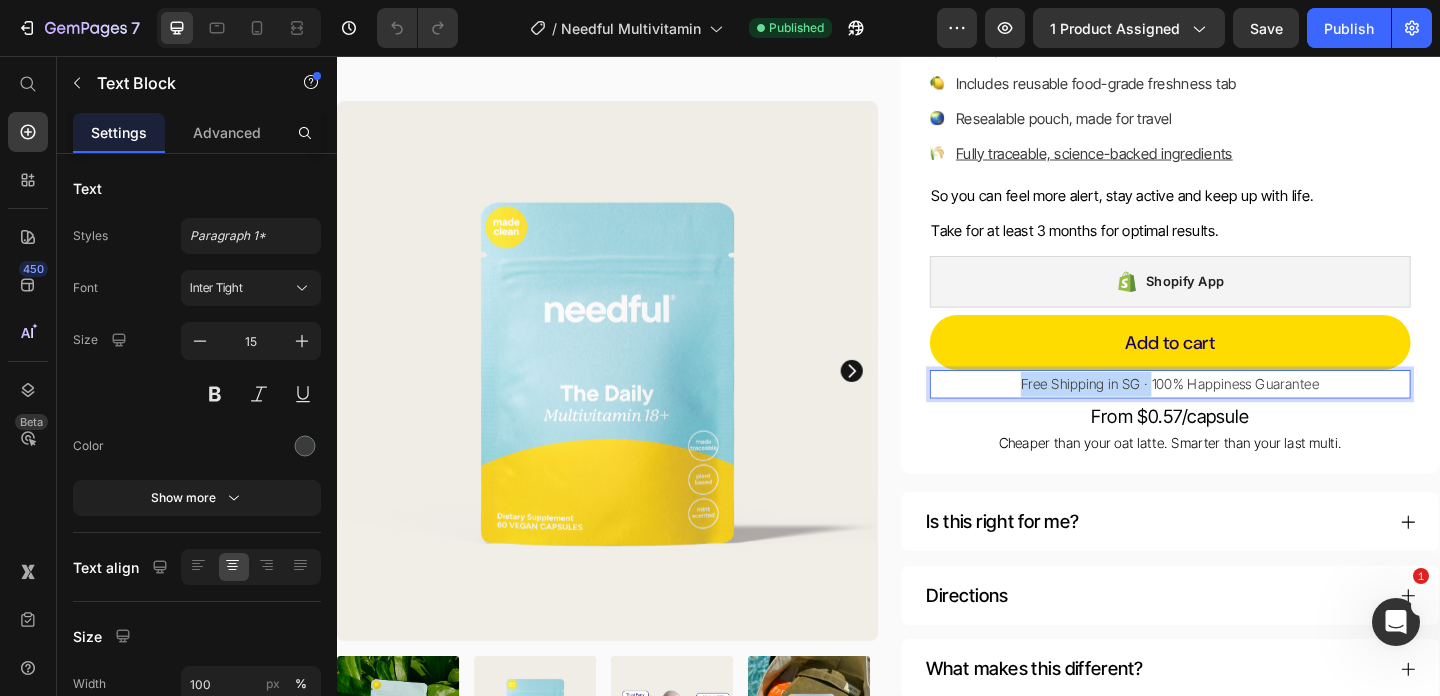 drag, startPoint x: 1213, startPoint y: 416, endPoint x: 1014, endPoint y: 415, distance: 199.00252 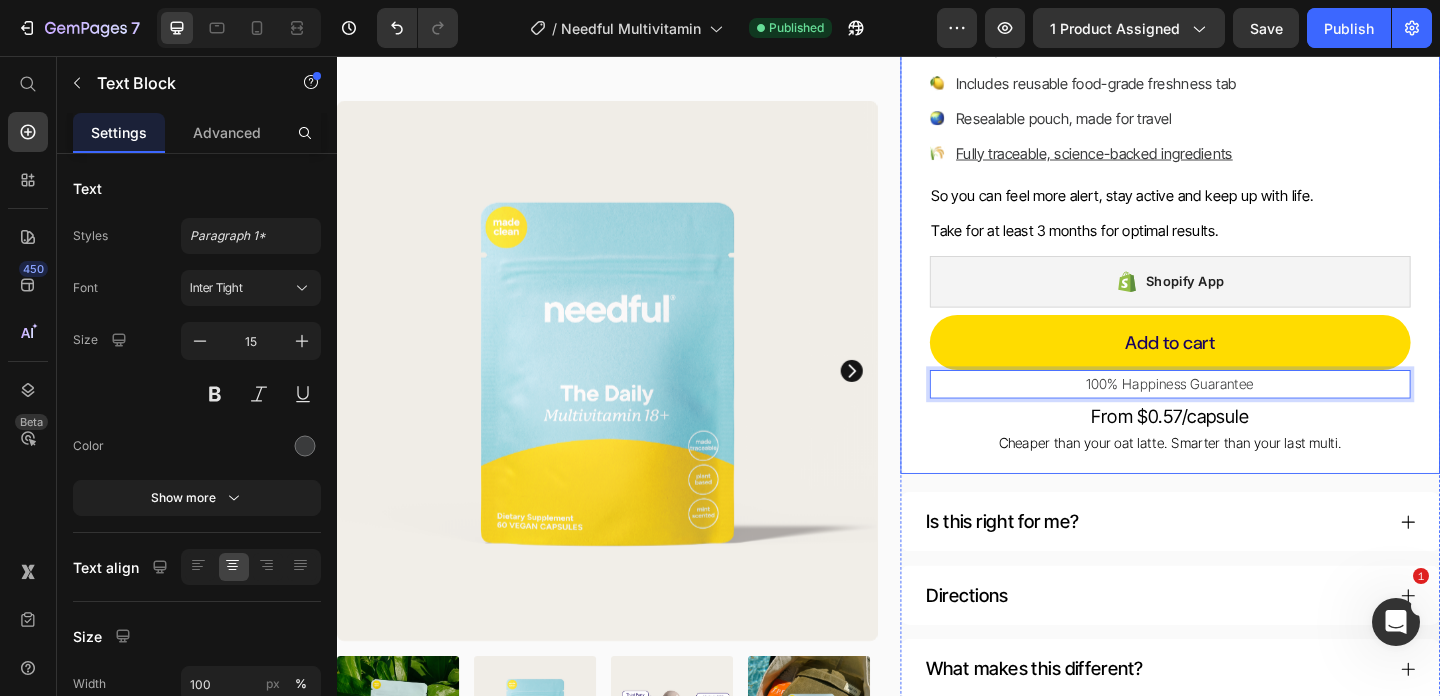 click on "Junip ‑ Product Reviews & UGC Junip ‑ Product Reviews & UGC Multivitamin 18+ Product Title 21 bioavailable nutrients your body knows what to do with Text Block
Supports energy, focus, skin, and more
60 vegan, mint-scented capsules
Includes reusable food-grade freshness tab
Resealable pouch, made for travel
Fully traceable, science-backed ingredients Item List So you can feel more alert, stay active and keep up with life. Take for at least 3 months for optimal results. Text Block Shopify App Shopify App Add to cart Add to Cart 100% Happiness Guarantee Text Block 0 From $0.57/capsule Text Block Cheaper than your oat latte. Smarter than your last multi. Text Block Row" at bounding box center [1244, 155] 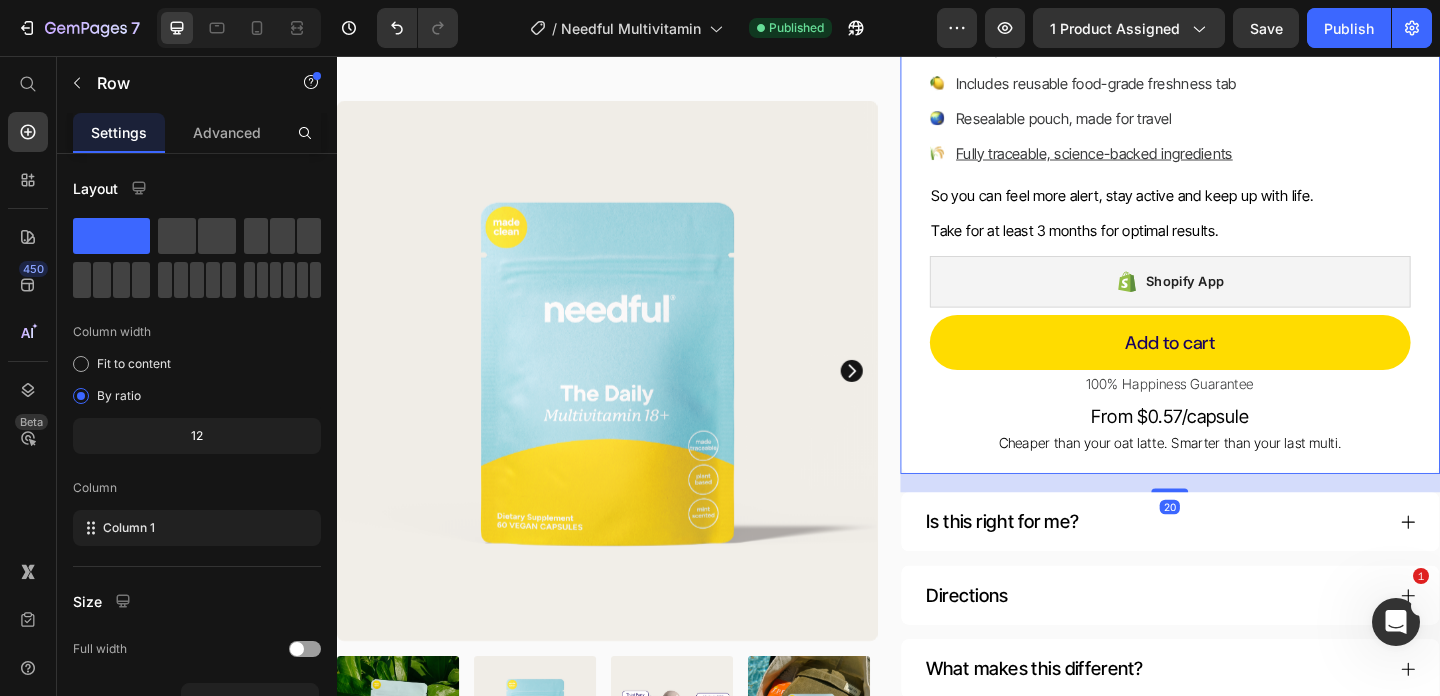 scroll, scrollTop: 306, scrollLeft: 0, axis: vertical 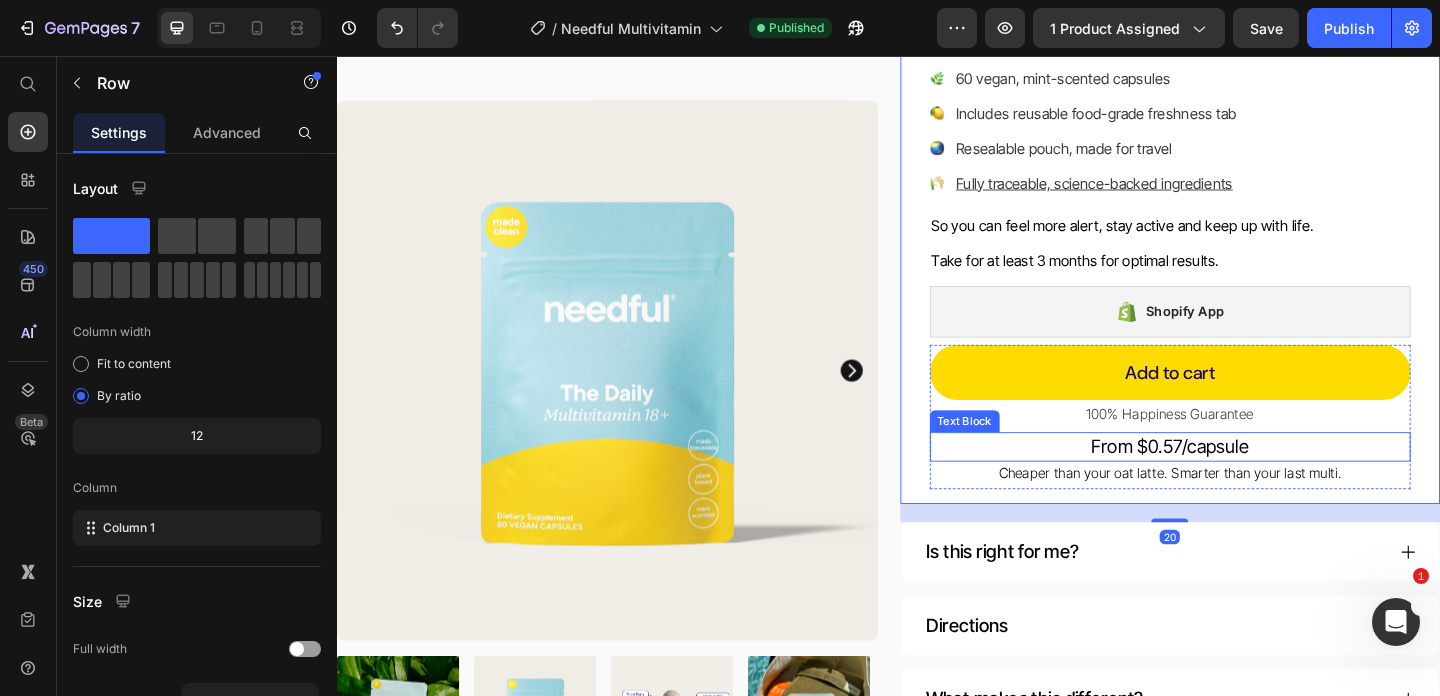 click on "From $0.57/capsule" at bounding box center (1244, 481) 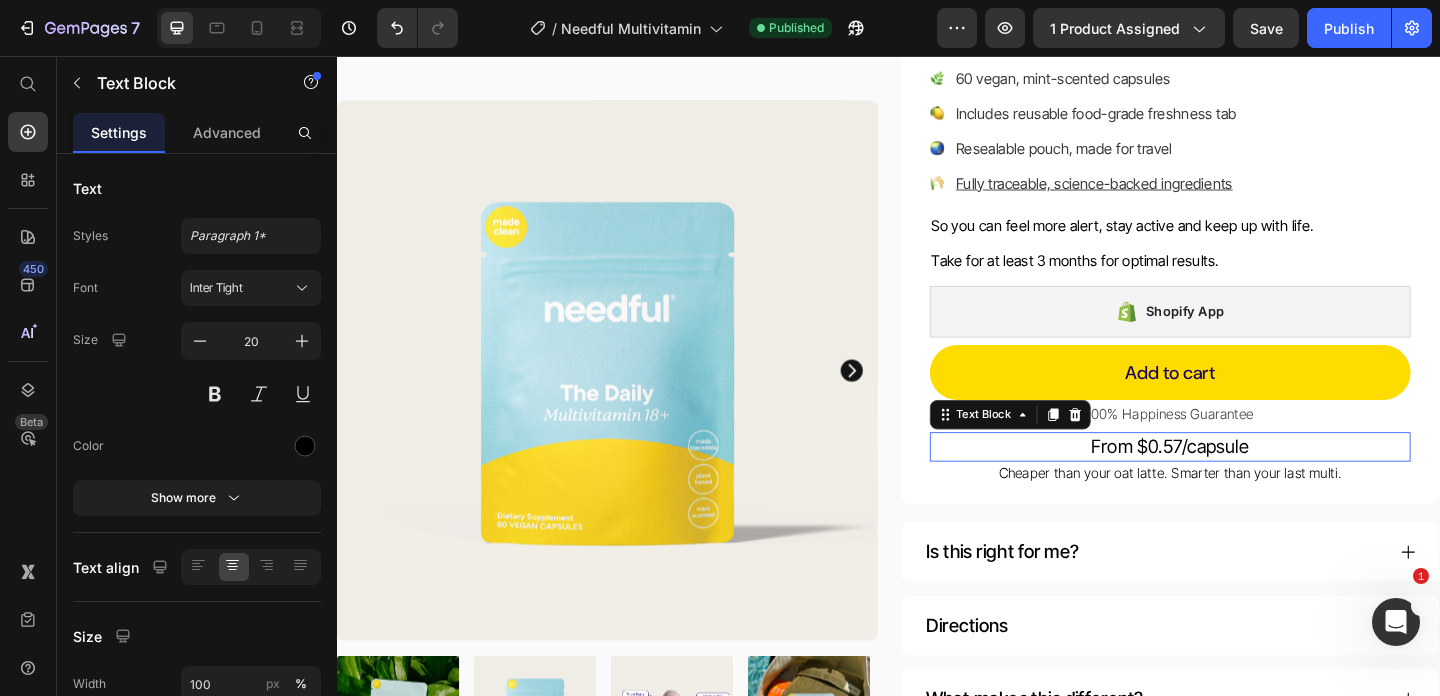 click on "From $0.57/capsule" at bounding box center [1244, 481] 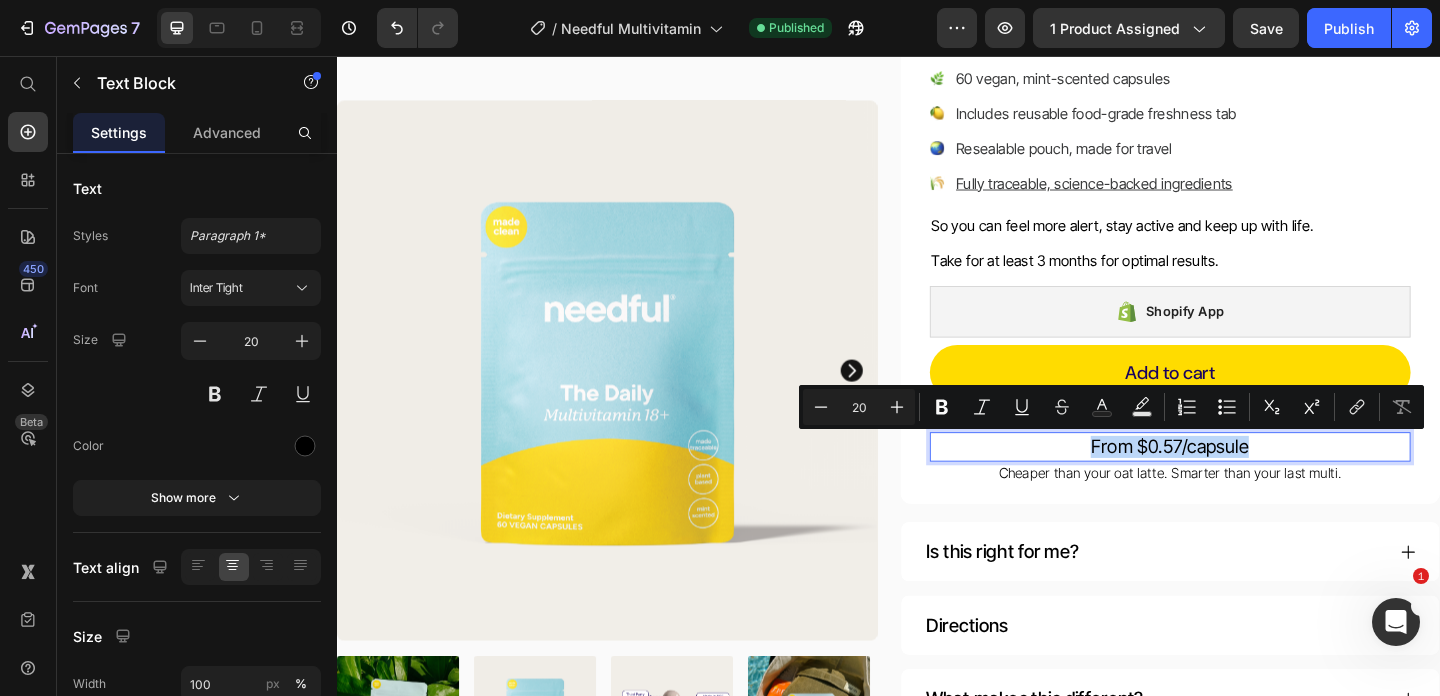copy on "From $0.57/capsule" 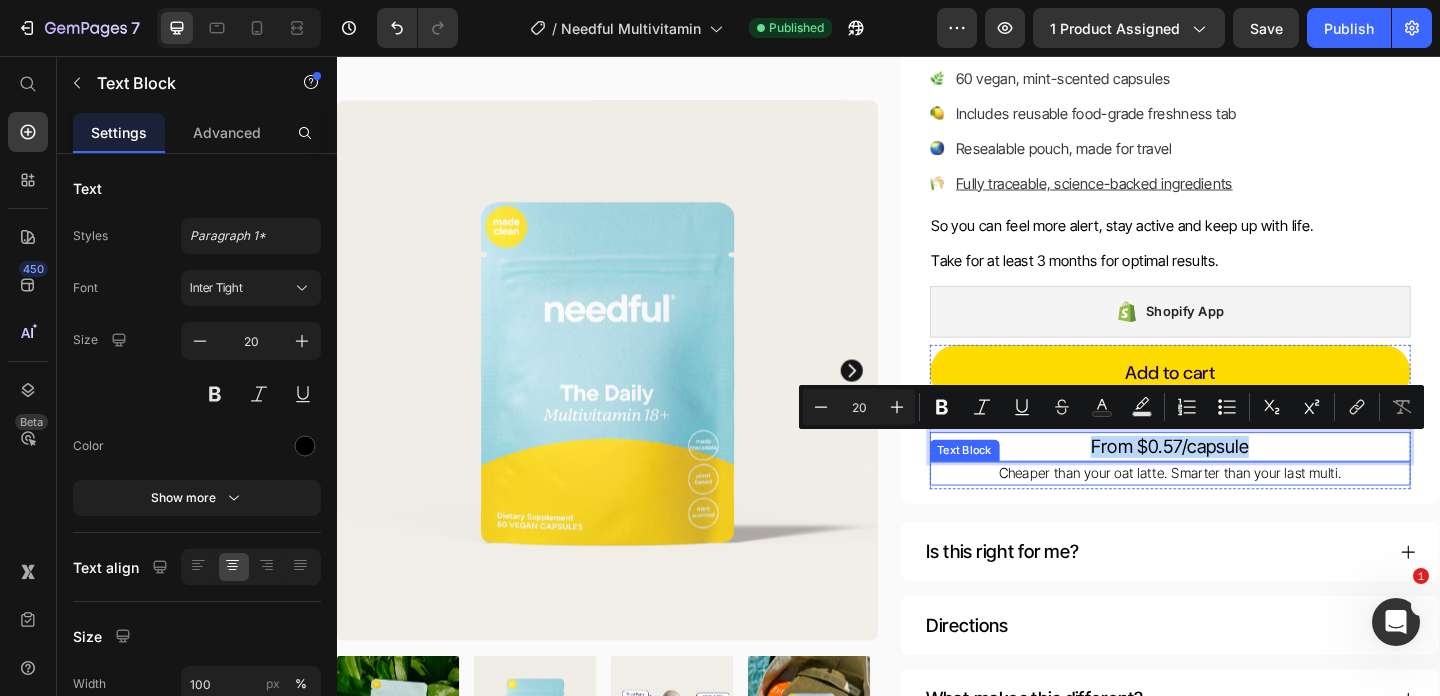 click on "Cheaper than your oat latte. Smarter than your last multi." at bounding box center (1244, 510) 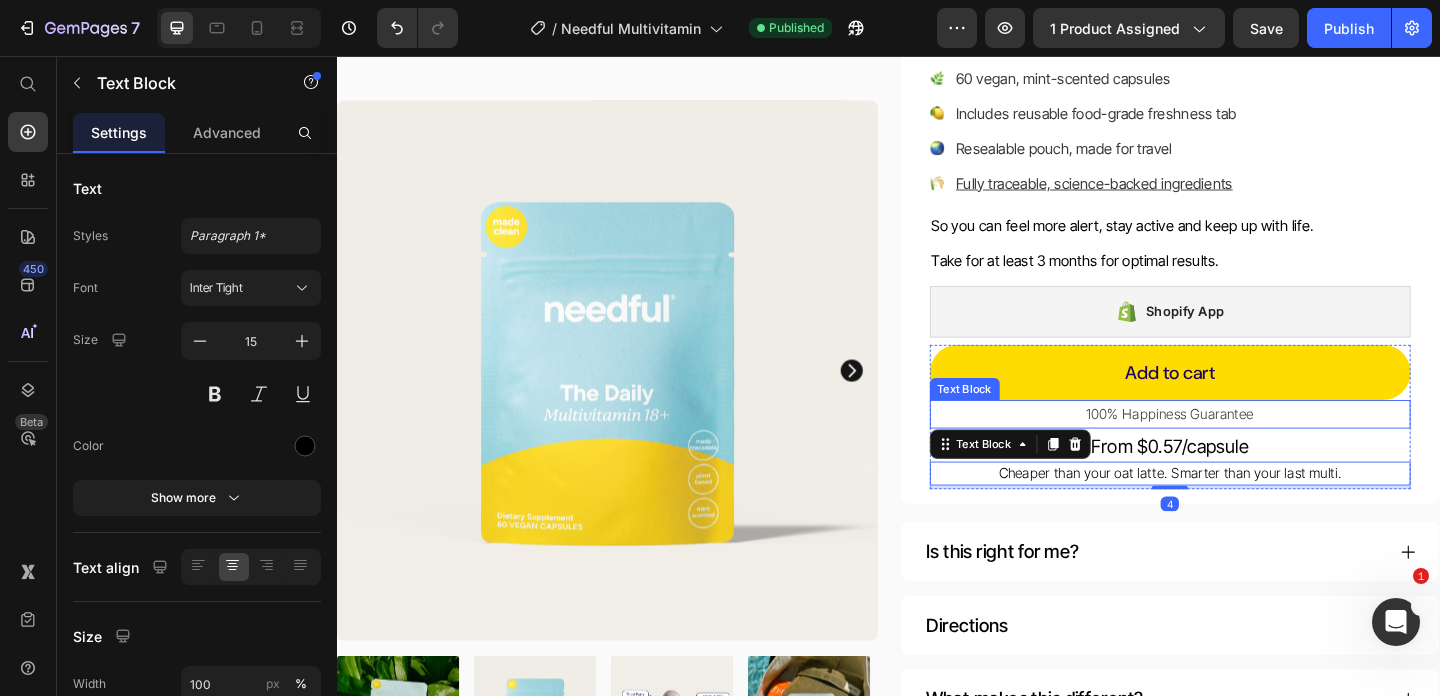 click on "100% Happiness Guarantee" at bounding box center (1244, 445) 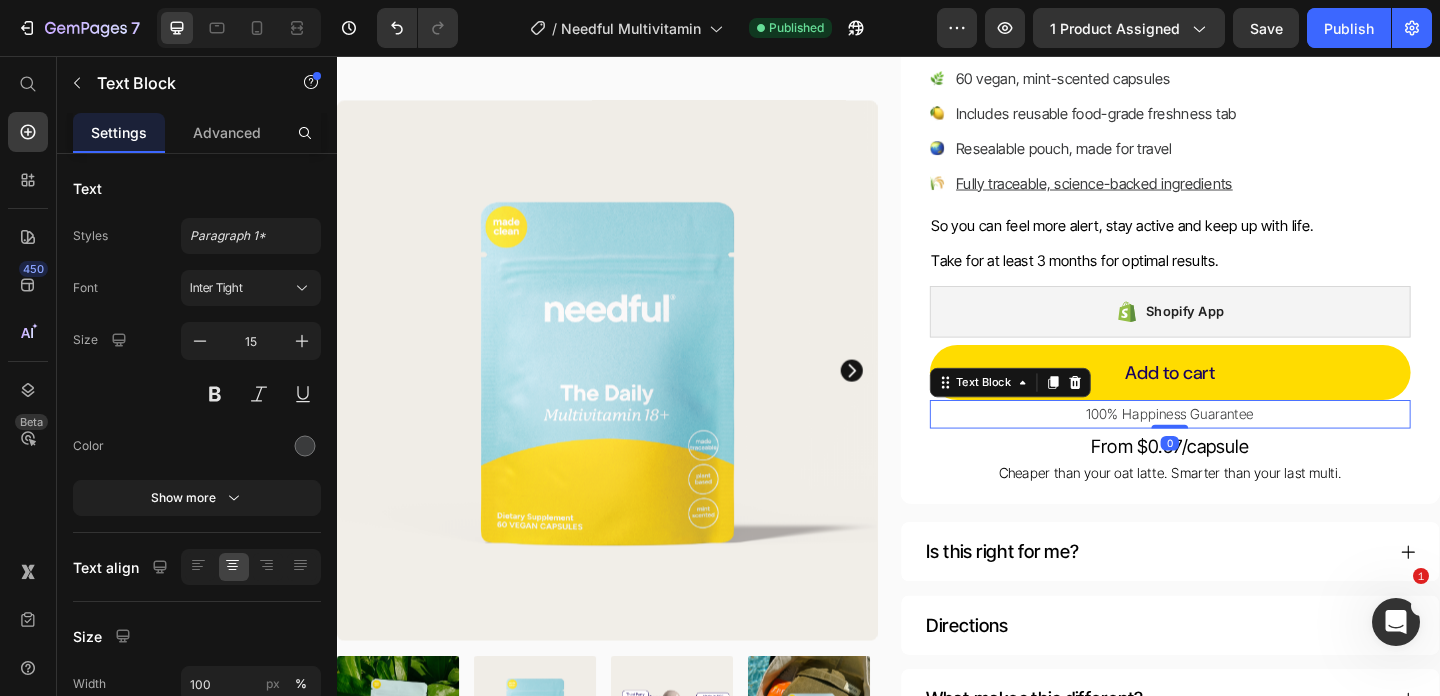 click on "100% Happiness Guarantee" at bounding box center [1244, 445] 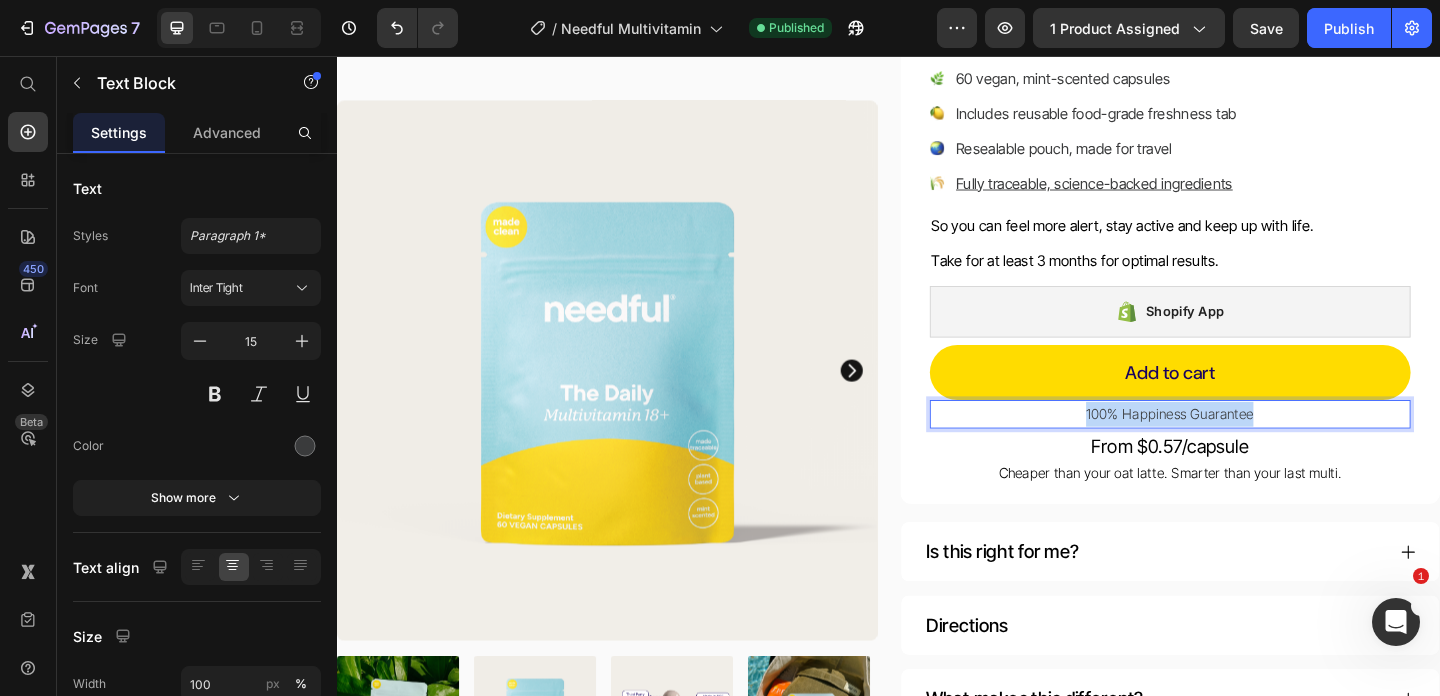 click on "100% Happiness Guarantee" at bounding box center [1244, 445] 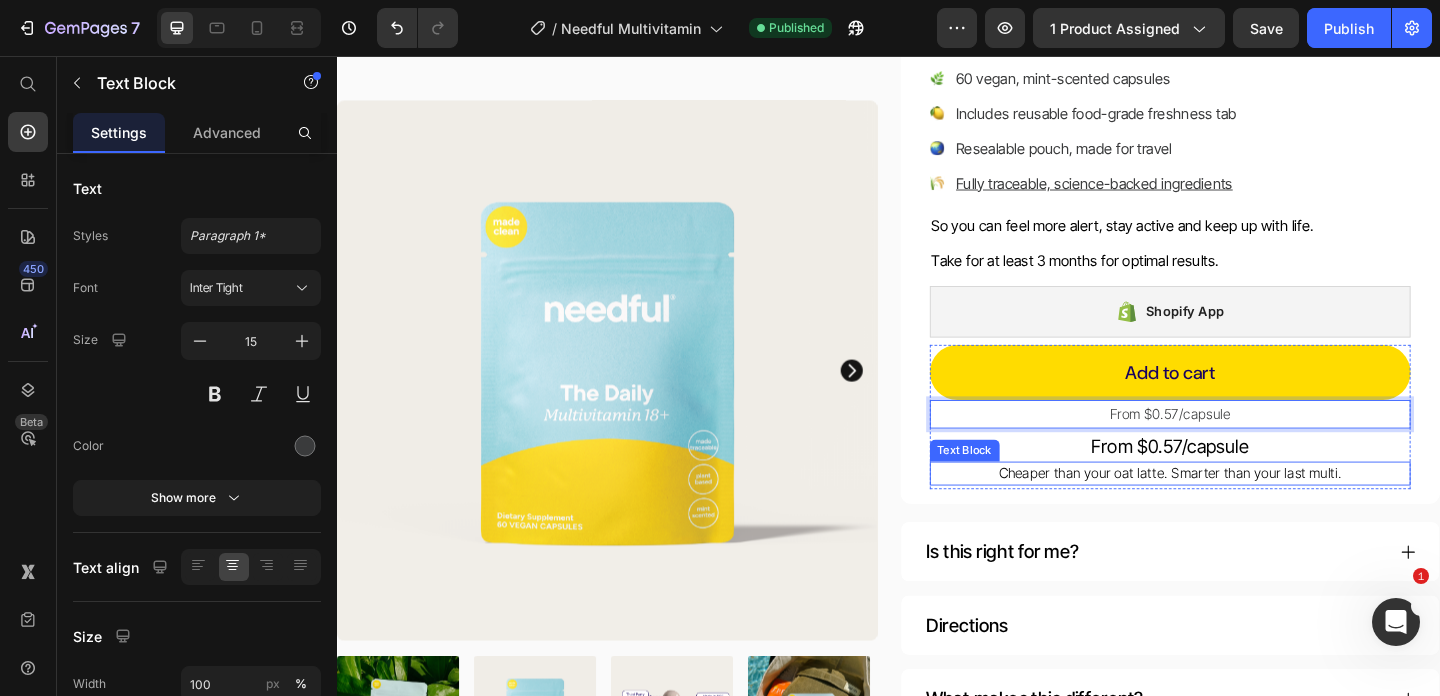 click on "Cheaper than your oat latte. Smarter than your last multi." at bounding box center (1244, 510) 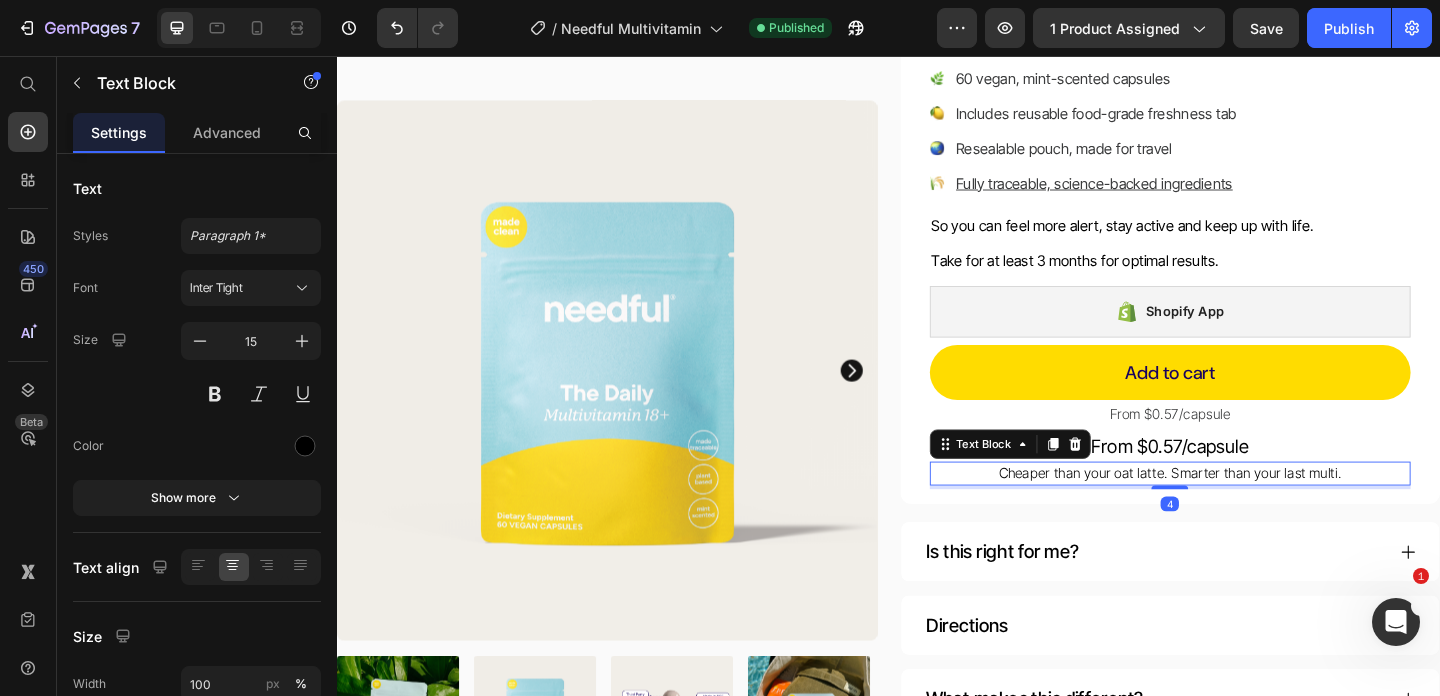 click on "Cheaper than your oat latte. Smarter than your last multi." at bounding box center [1244, 510] 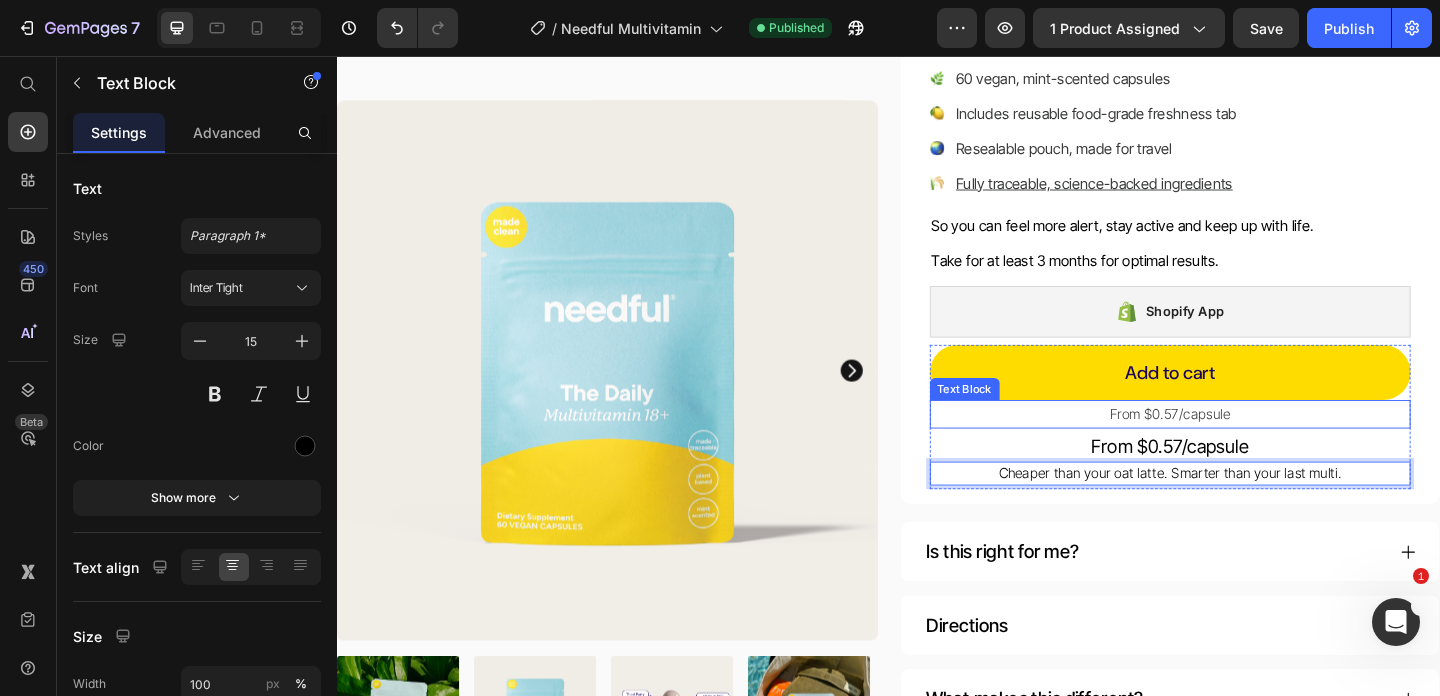 click on "Cheaper than your oat latte. Smarter than your last multi." at bounding box center (1244, 510) 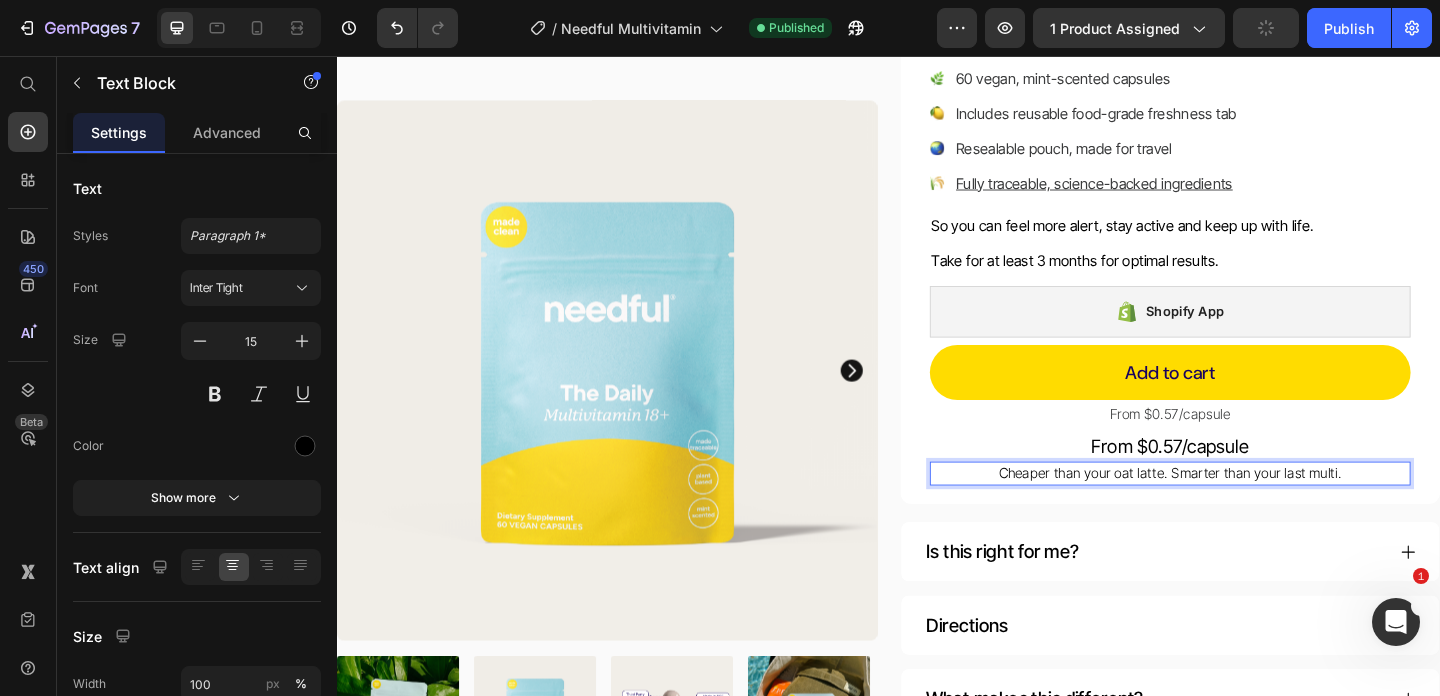 click on "Cheaper than your oat latte. Smarter than your last multi." at bounding box center [1244, 510] 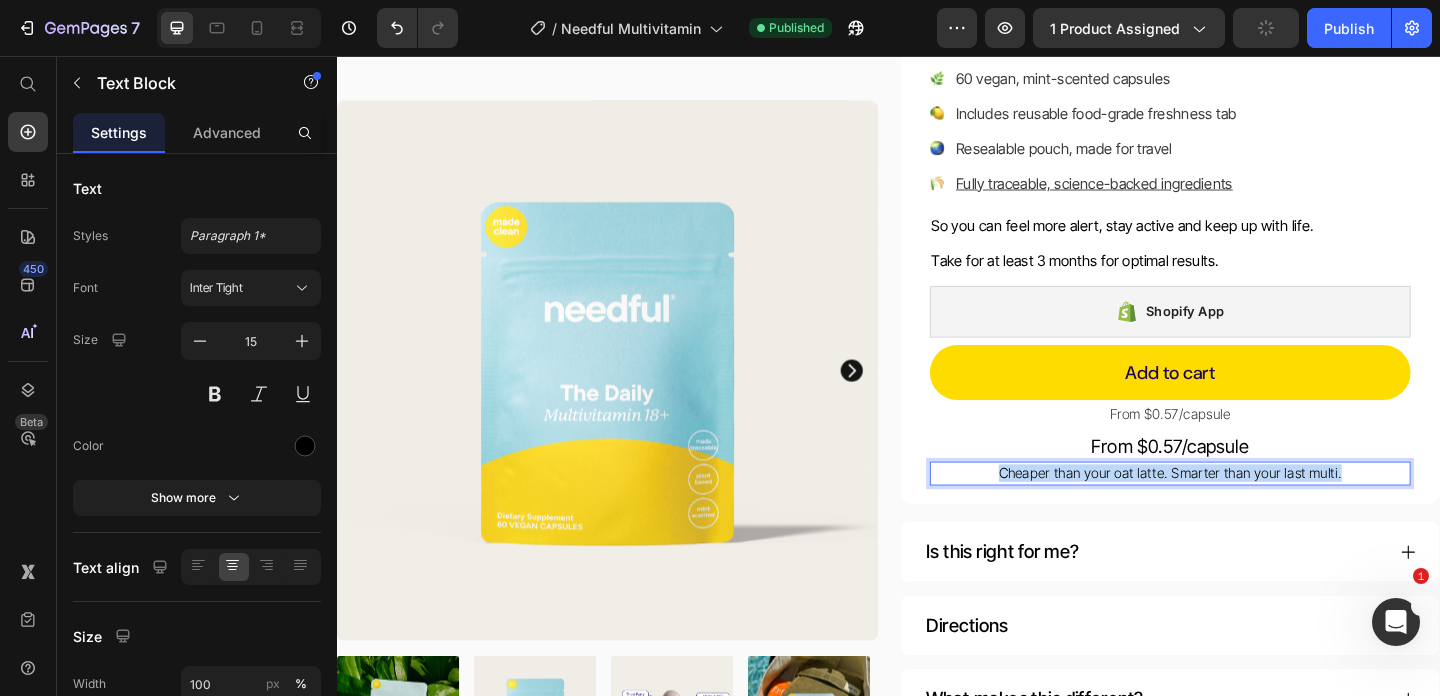click on "Cheaper than your oat latte. Smarter than your last multi." at bounding box center (1244, 510) 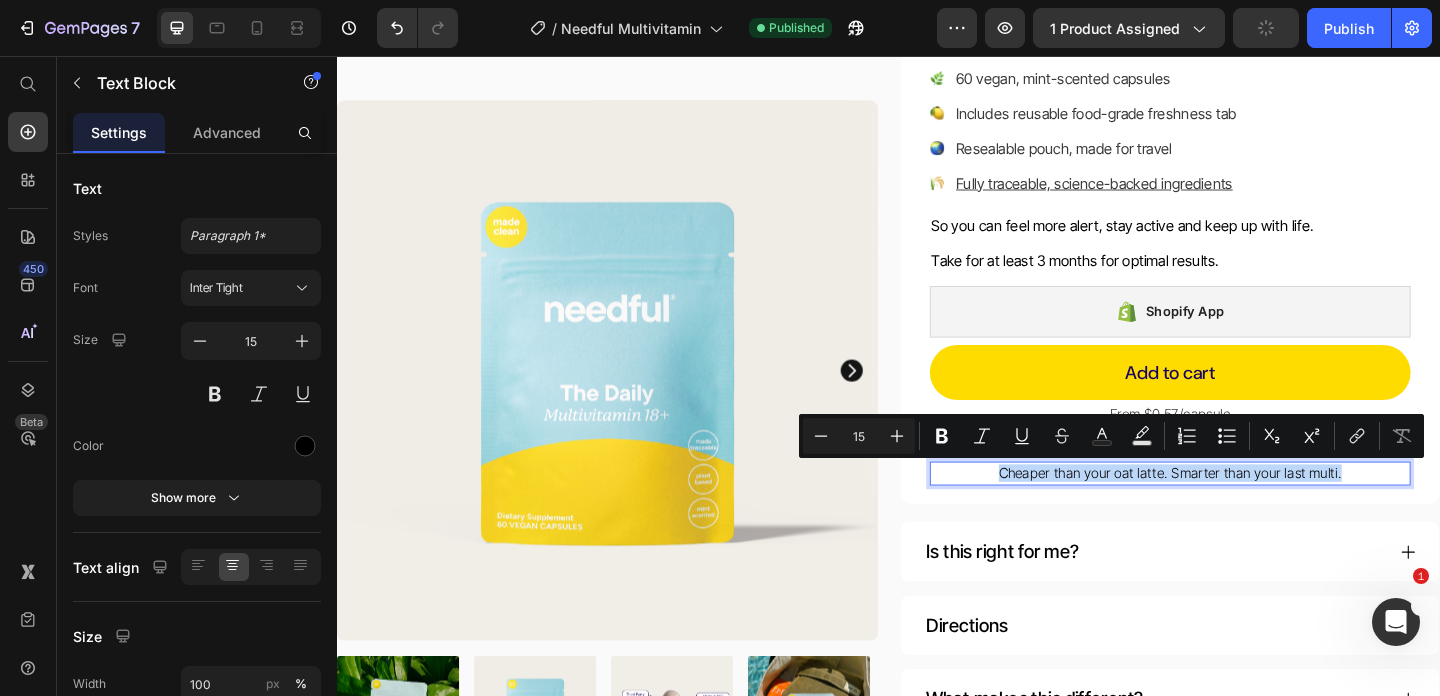 click on "Cheaper than your oat latte. Smarter than your last multi." at bounding box center [1244, 510] 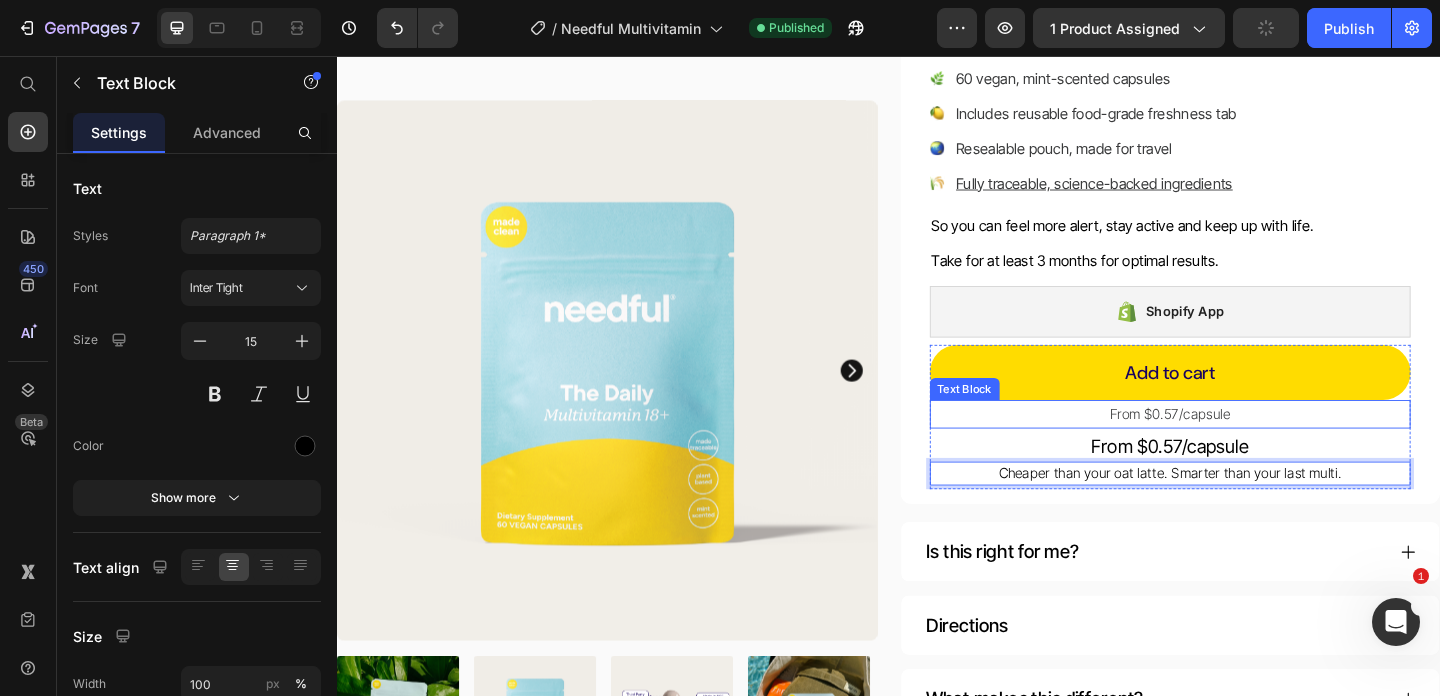 click on "From $0.57/capsule" at bounding box center (1244, 445) 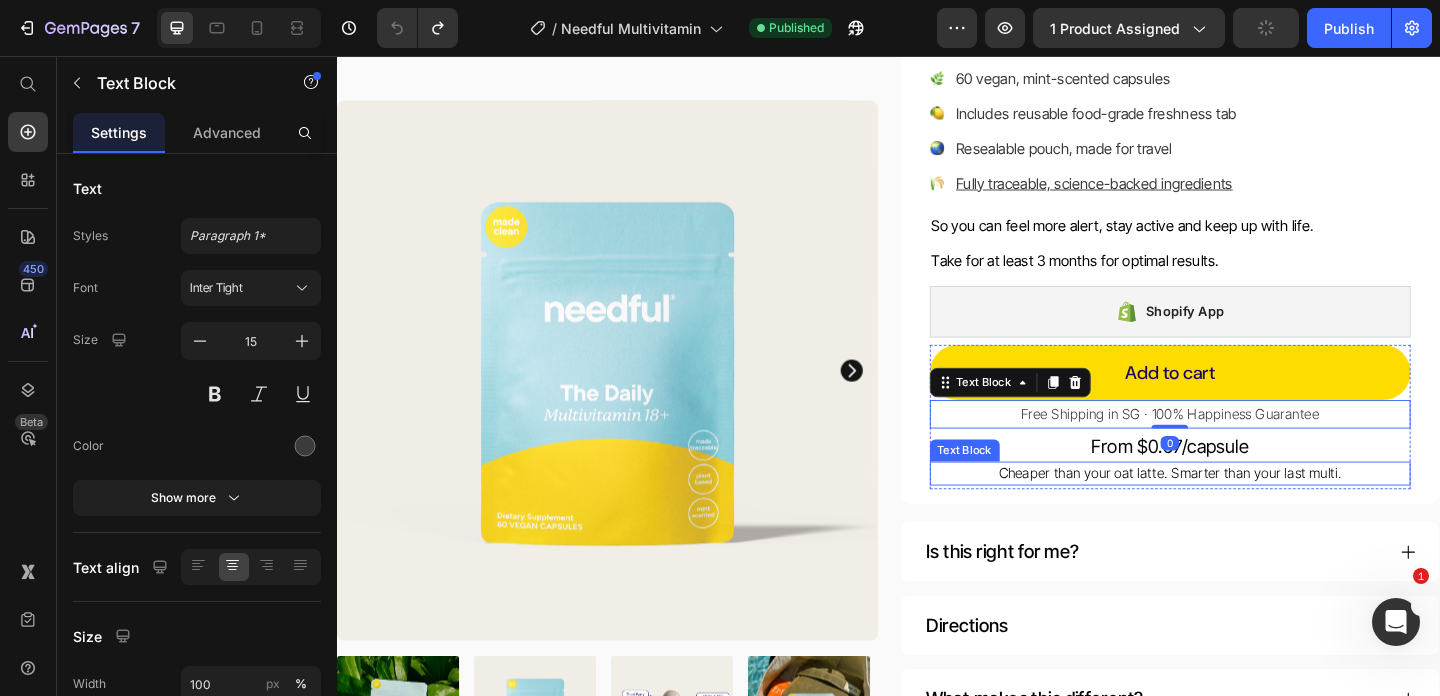 click on "Cheaper than your oat latte. Smarter than your last multi." at bounding box center (1244, 510) 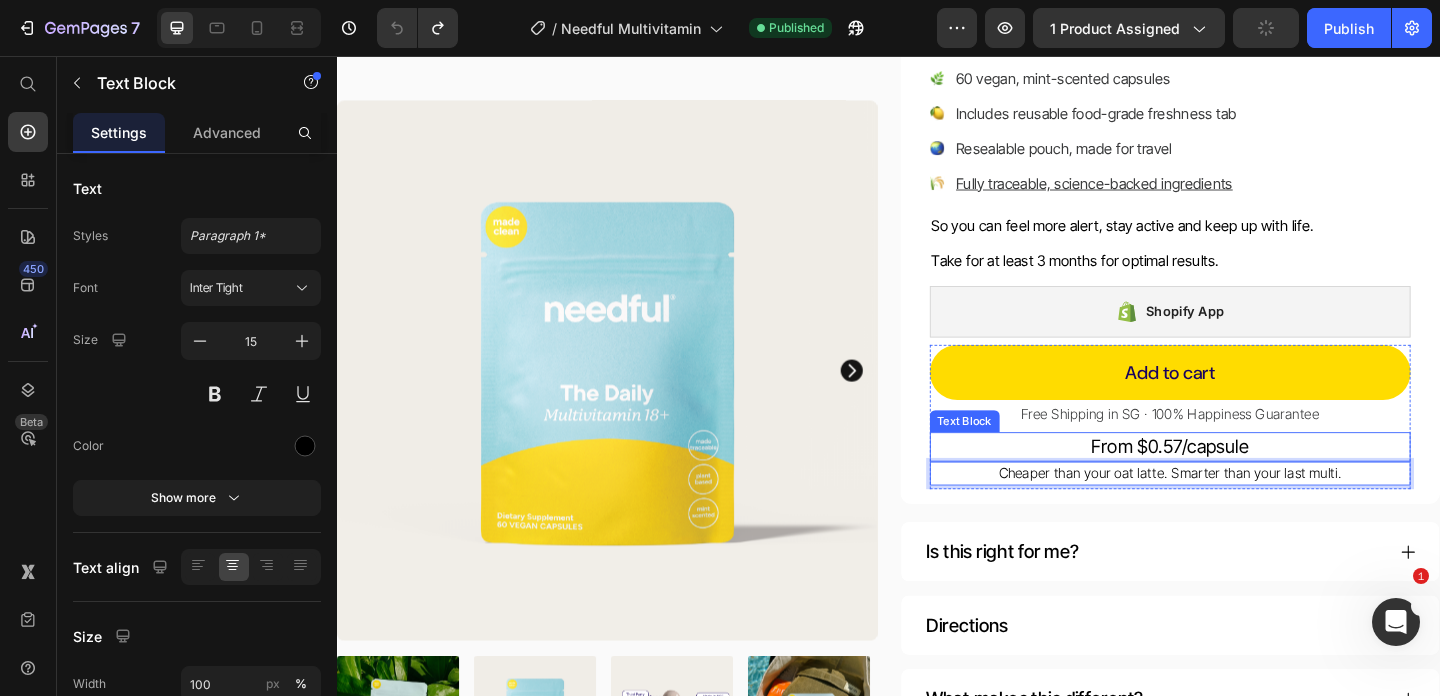 click on "From $0.57/capsule" at bounding box center (1244, 481) 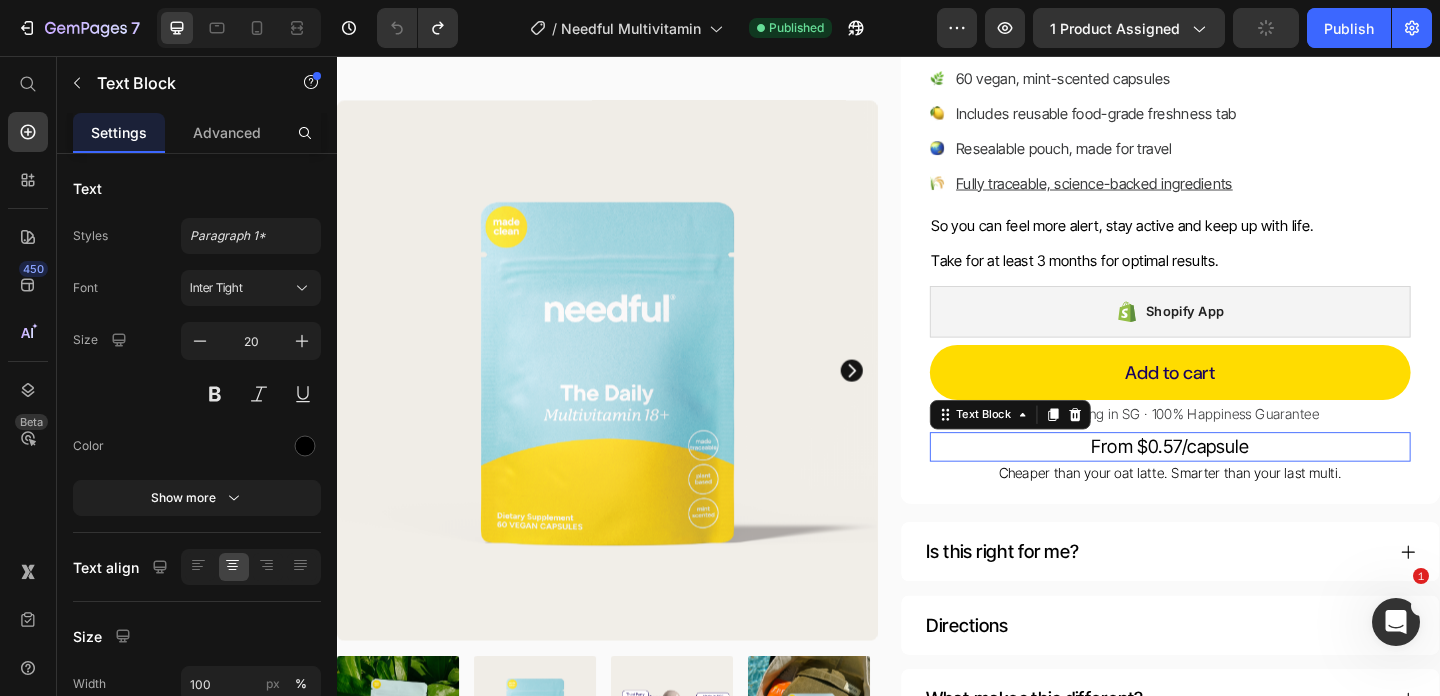 click on "From $0.57/capsule" at bounding box center [1244, 481] 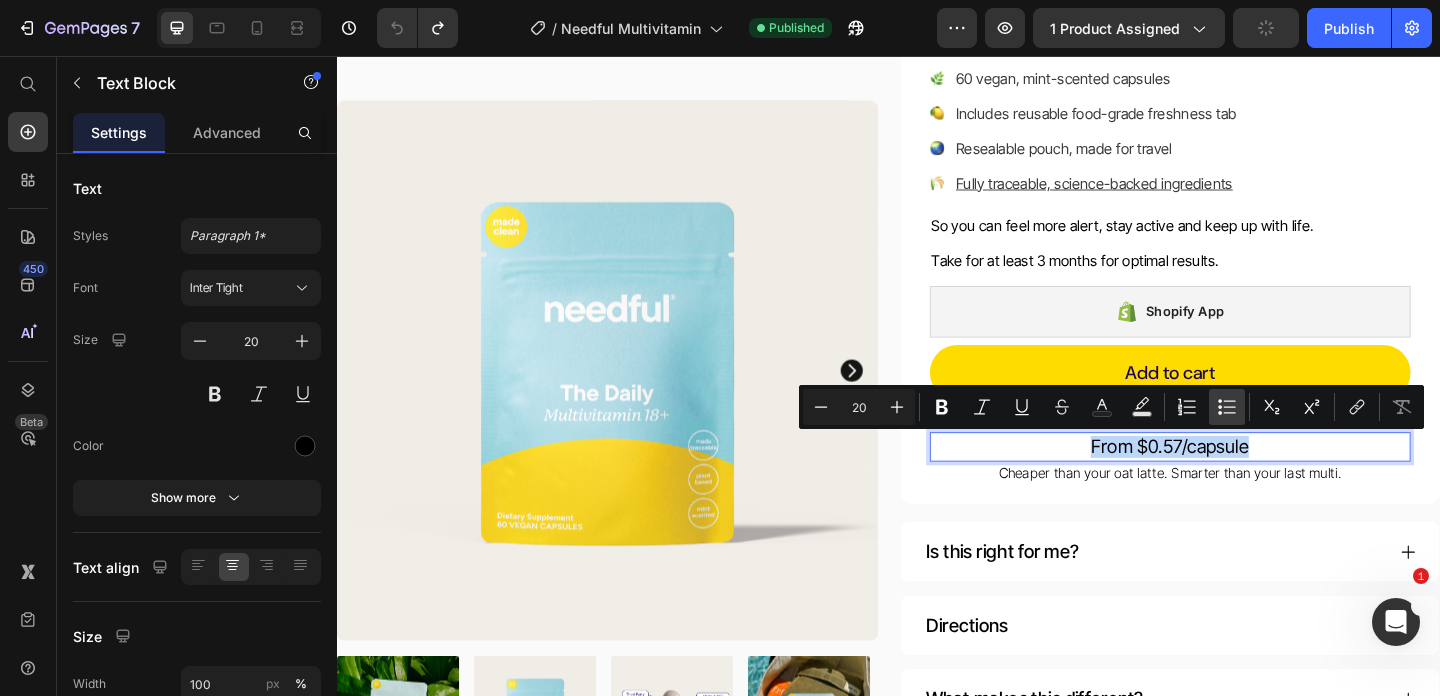 copy on "From $0.57/capsule" 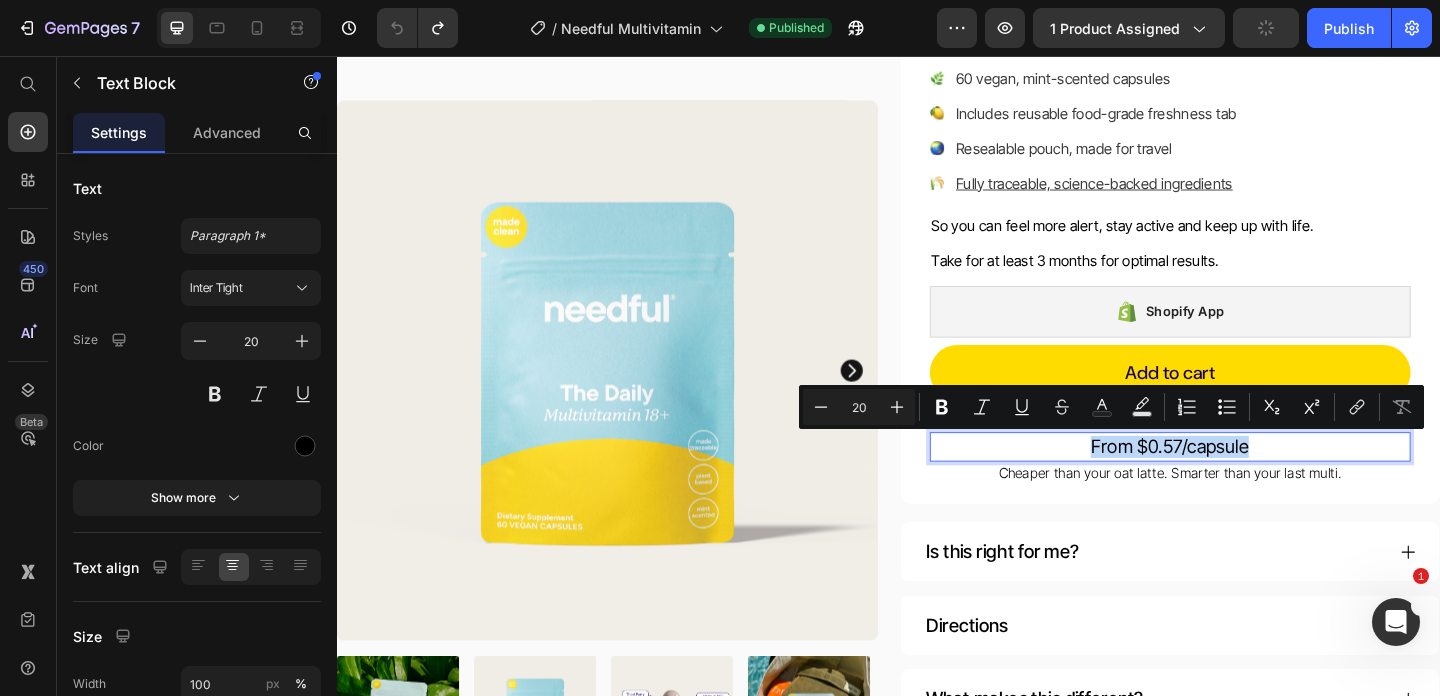 click on "From $0.57/capsule" at bounding box center (1244, 481) 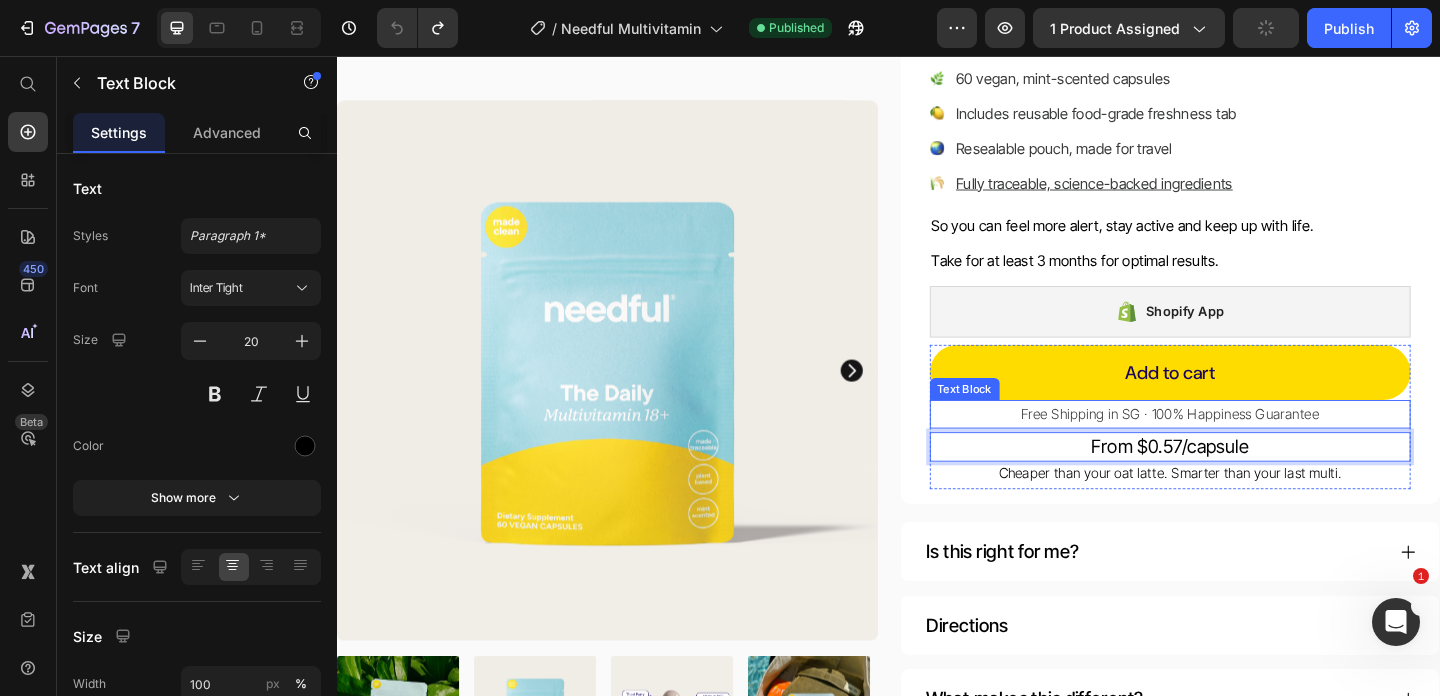 click on "Free Shipping in SG · 100% Happiness Guarantee" at bounding box center [1244, 445] 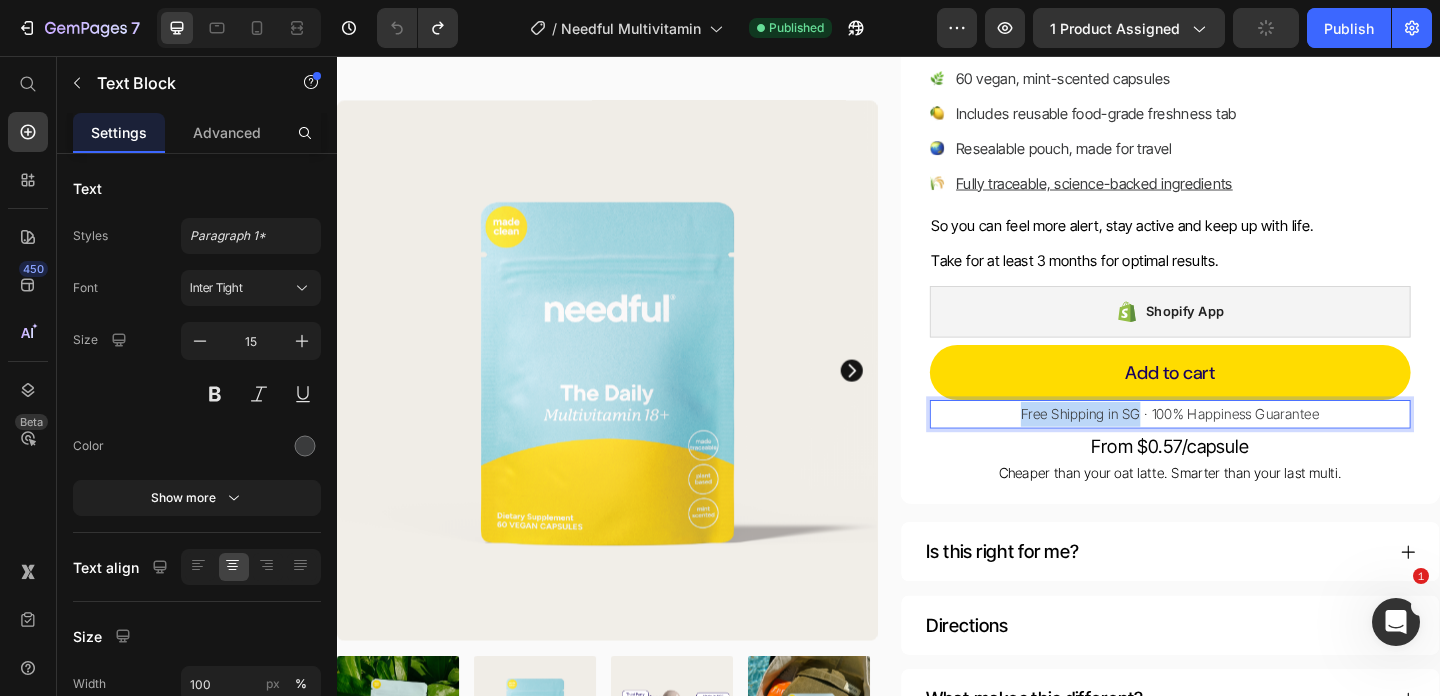 drag, startPoint x: 1199, startPoint y: 446, endPoint x: 1036, endPoint y: 444, distance: 163.01227 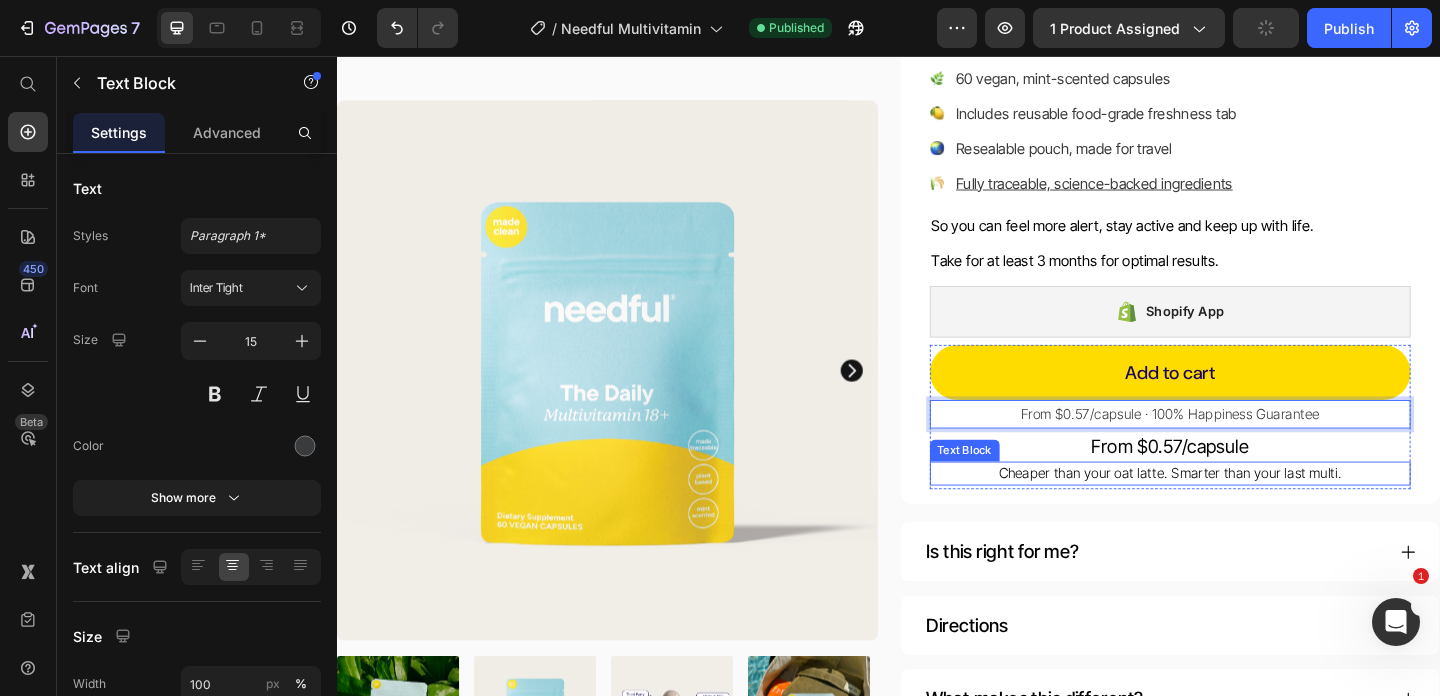 click on "Cheaper than your oat latte. Smarter than your last multi." at bounding box center [1244, 510] 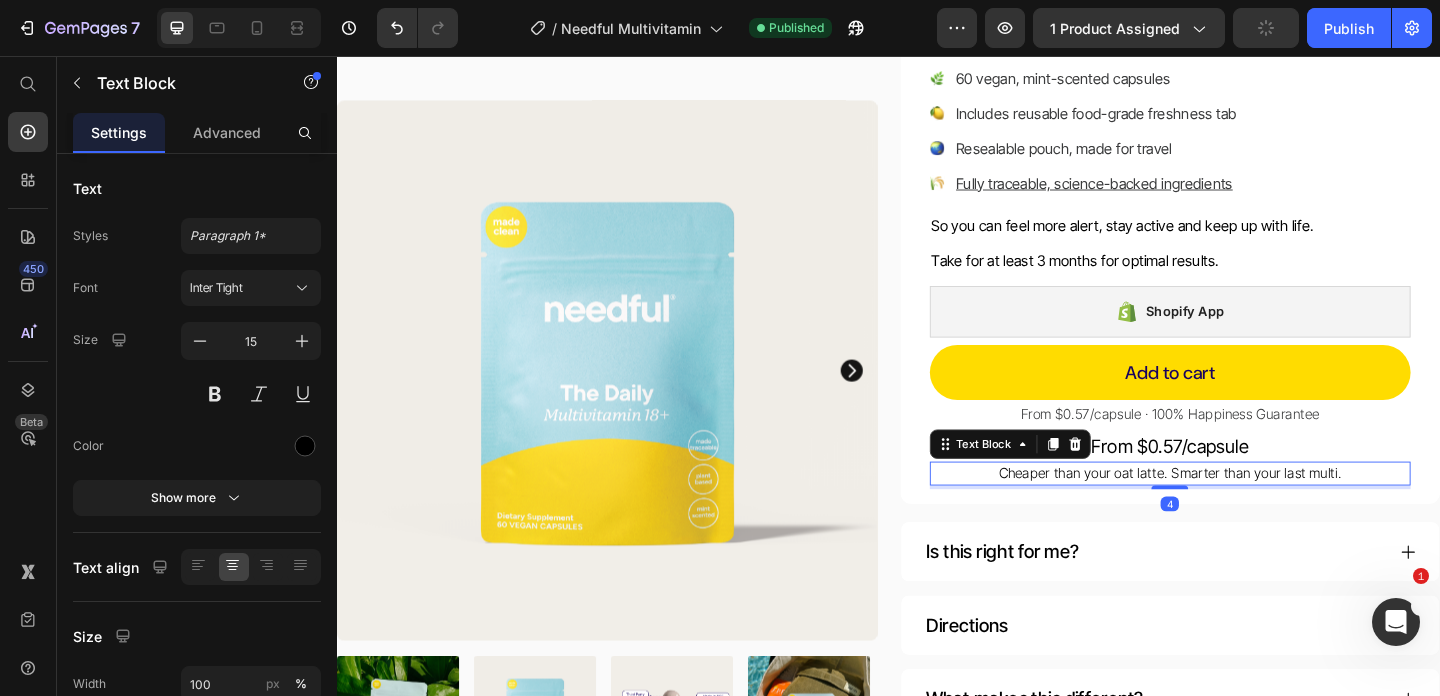 drag, startPoint x: 1223, startPoint y: 512, endPoint x: 985, endPoint y: 508, distance: 238.03362 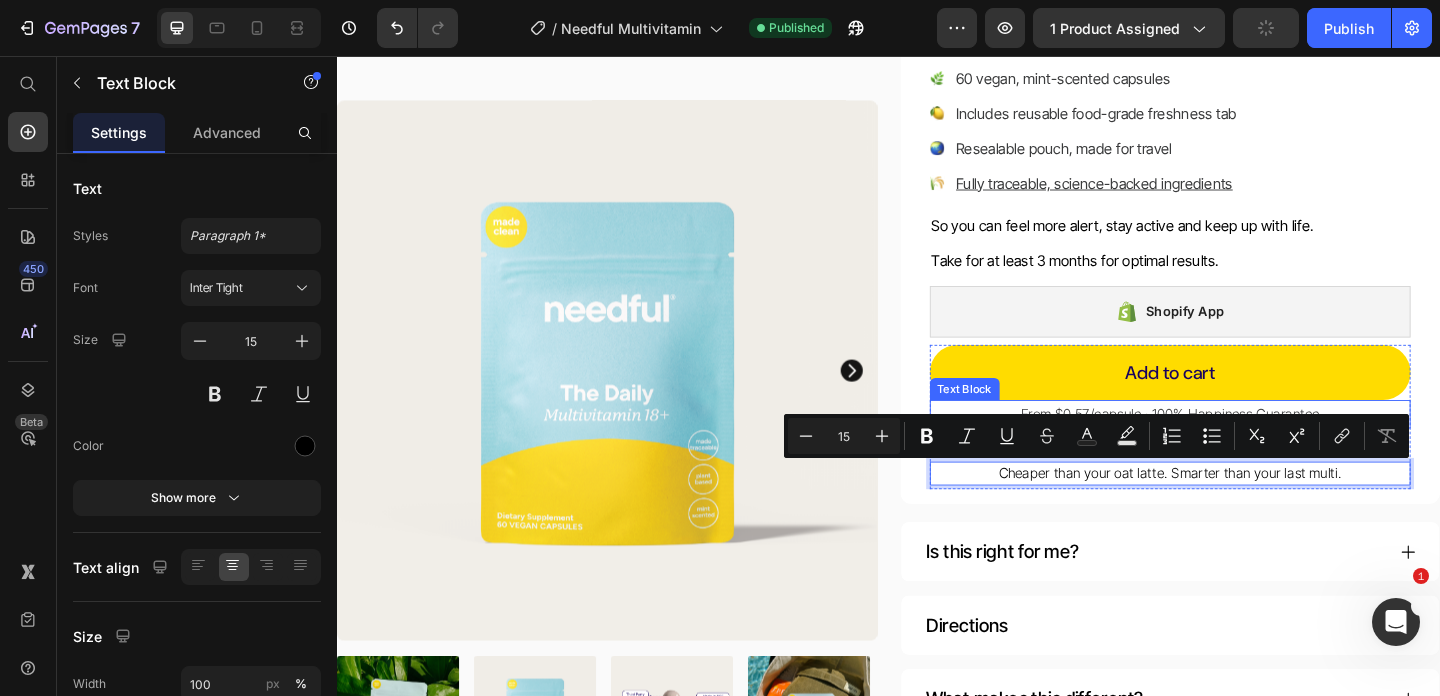 click on "From $0.57/capsule · 100% Happiness Guarantee" at bounding box center (1244, 445) 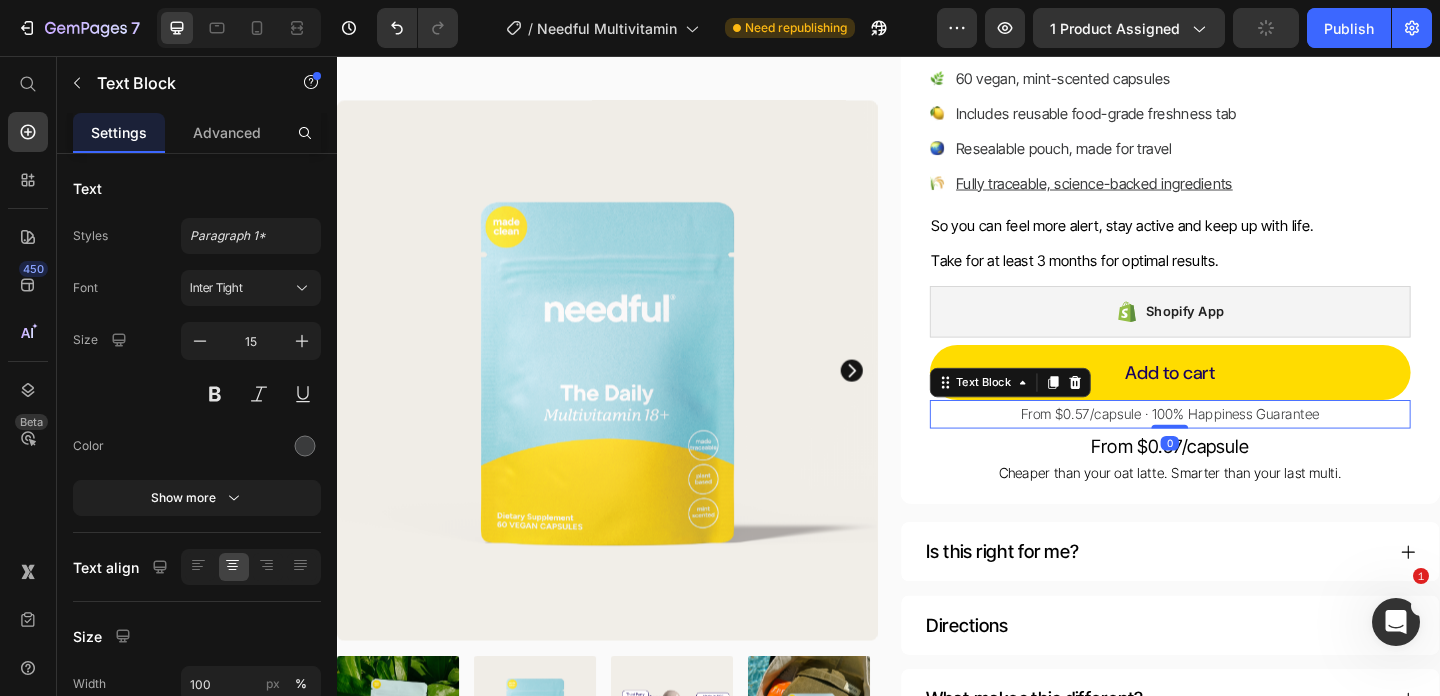 click on "From $0.57/capsule · 100% Happiness Guarantee" at bounding box center [1244, 445] 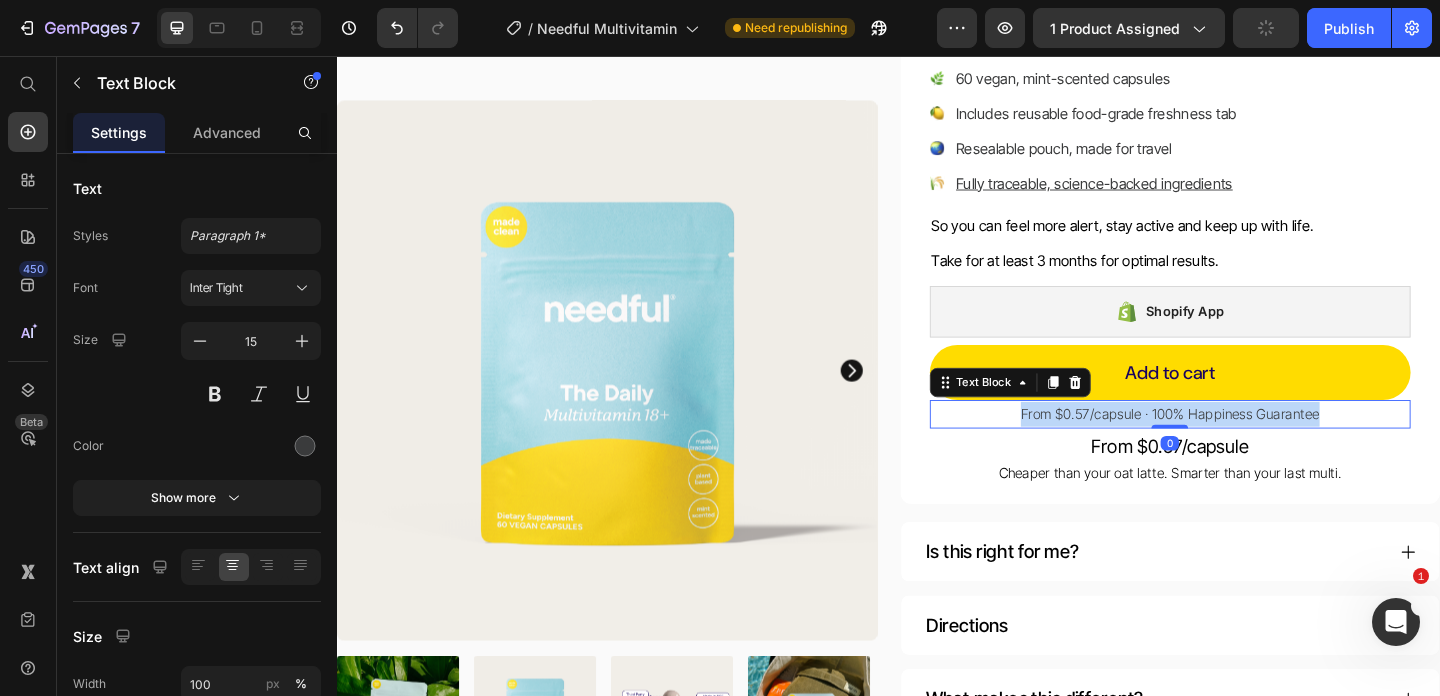 click on "From $0.57/capsule · 100% Happiness Guarantee" at bounding box center [1244, 445] 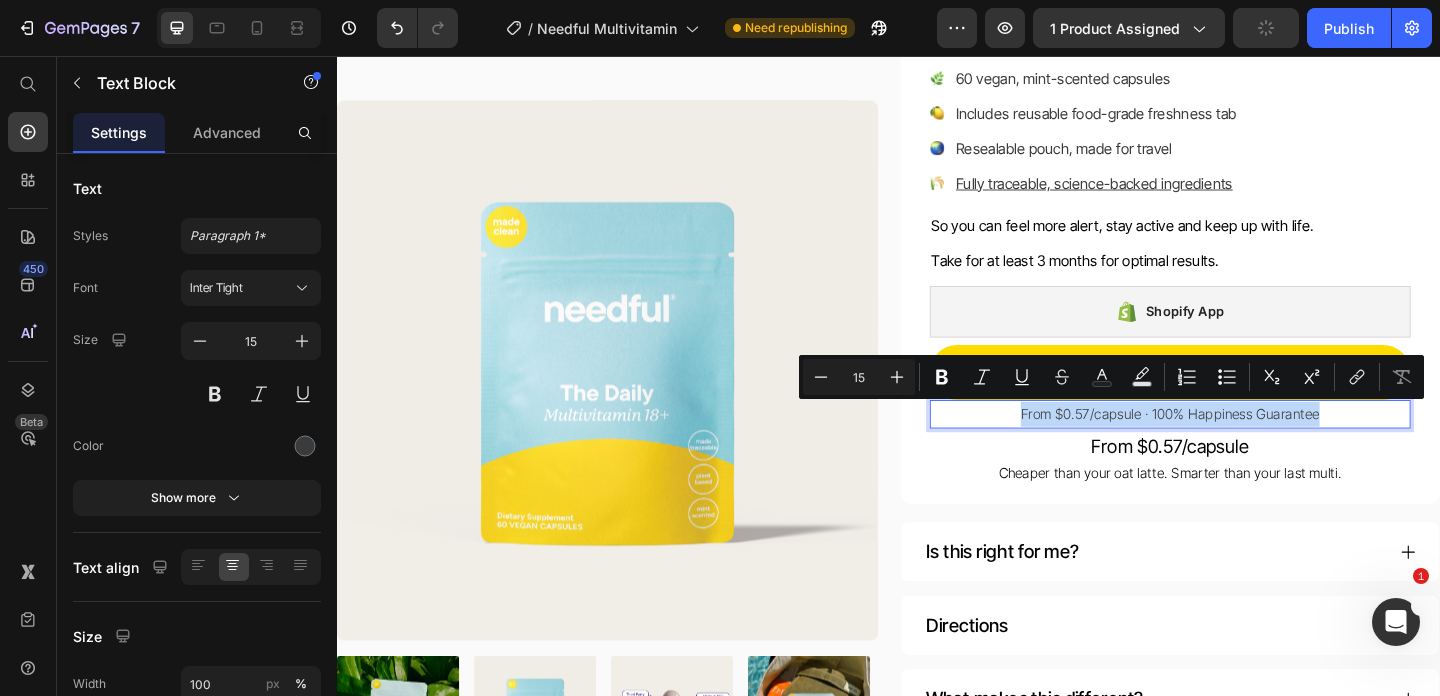 click on "From $0.57/capsule · 100% Happiness Guarantee" at bounding box center [1244, 445] 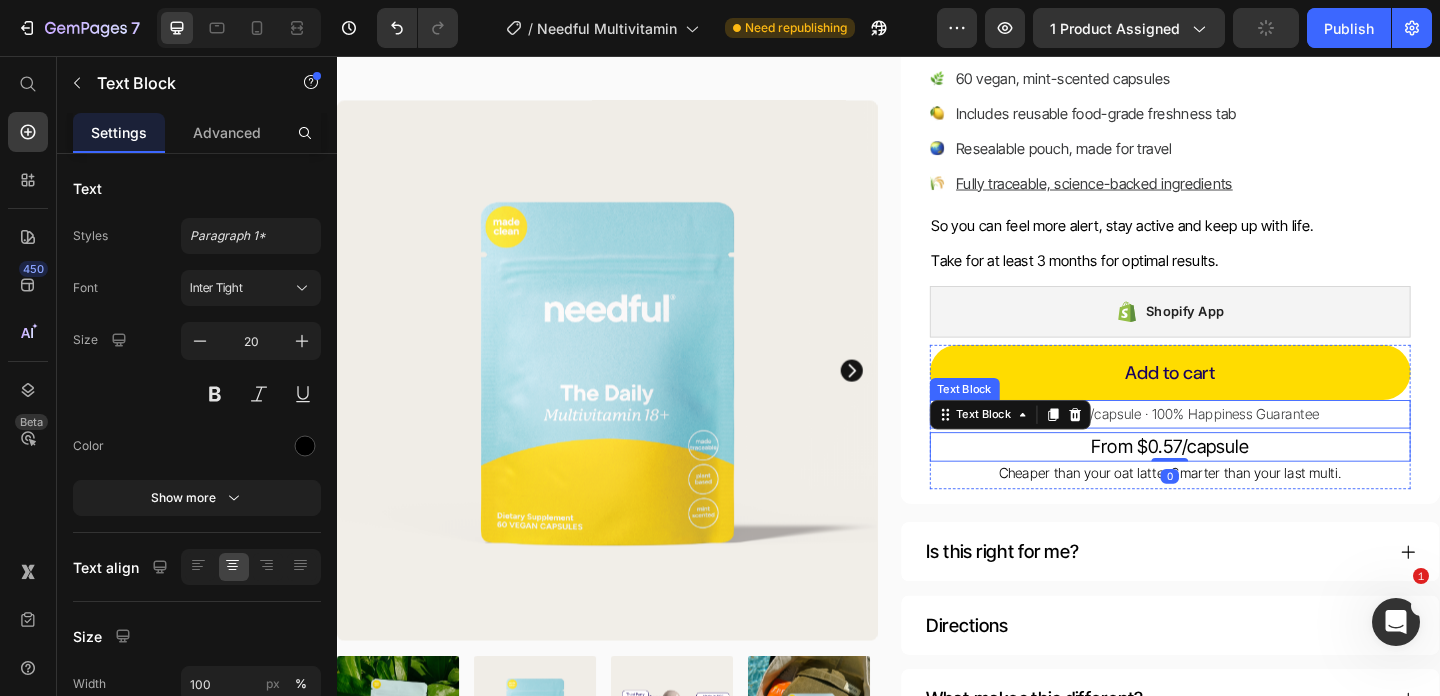 click on "From $0.57/capsule · 100% Happiness Guarantee" at bounding box center [1244, 445] 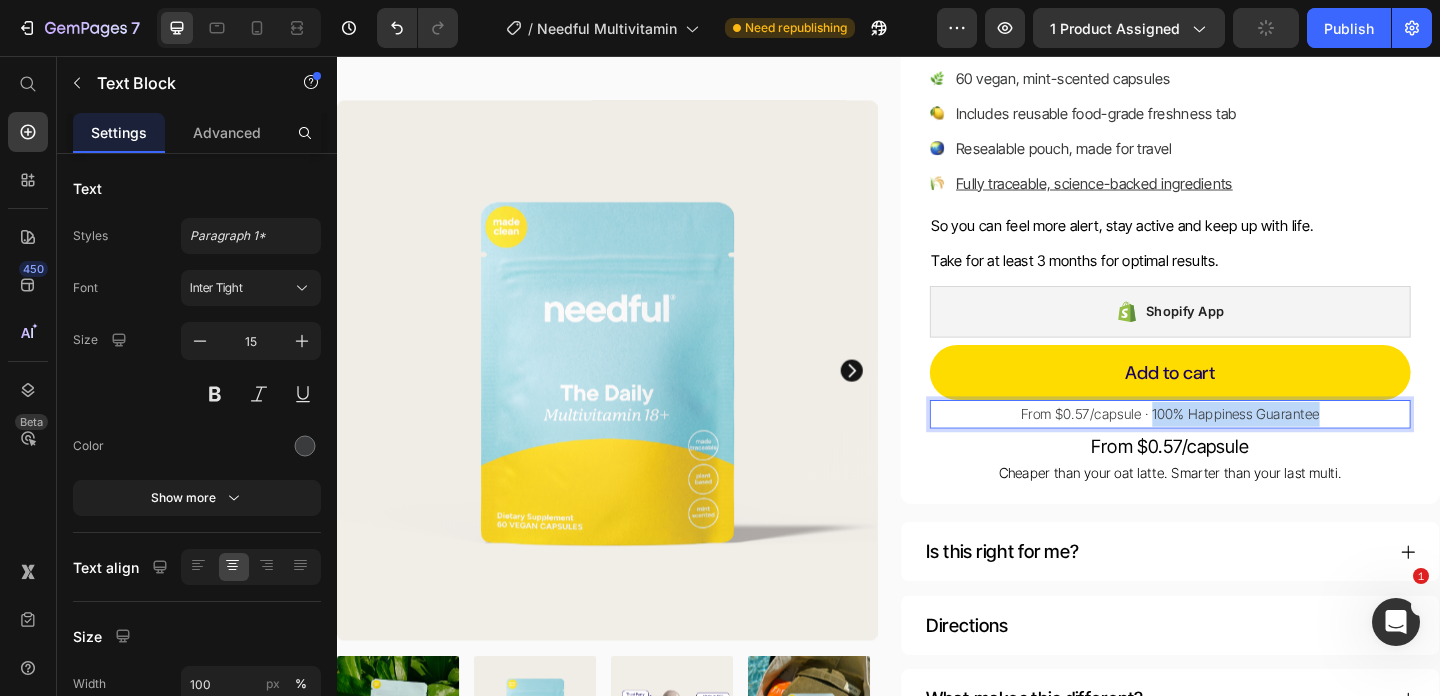 drag, startPoint x: 1226, startPoint y: 447, endPoint x: 1391, endPoint y: 446, distance: 165.00304 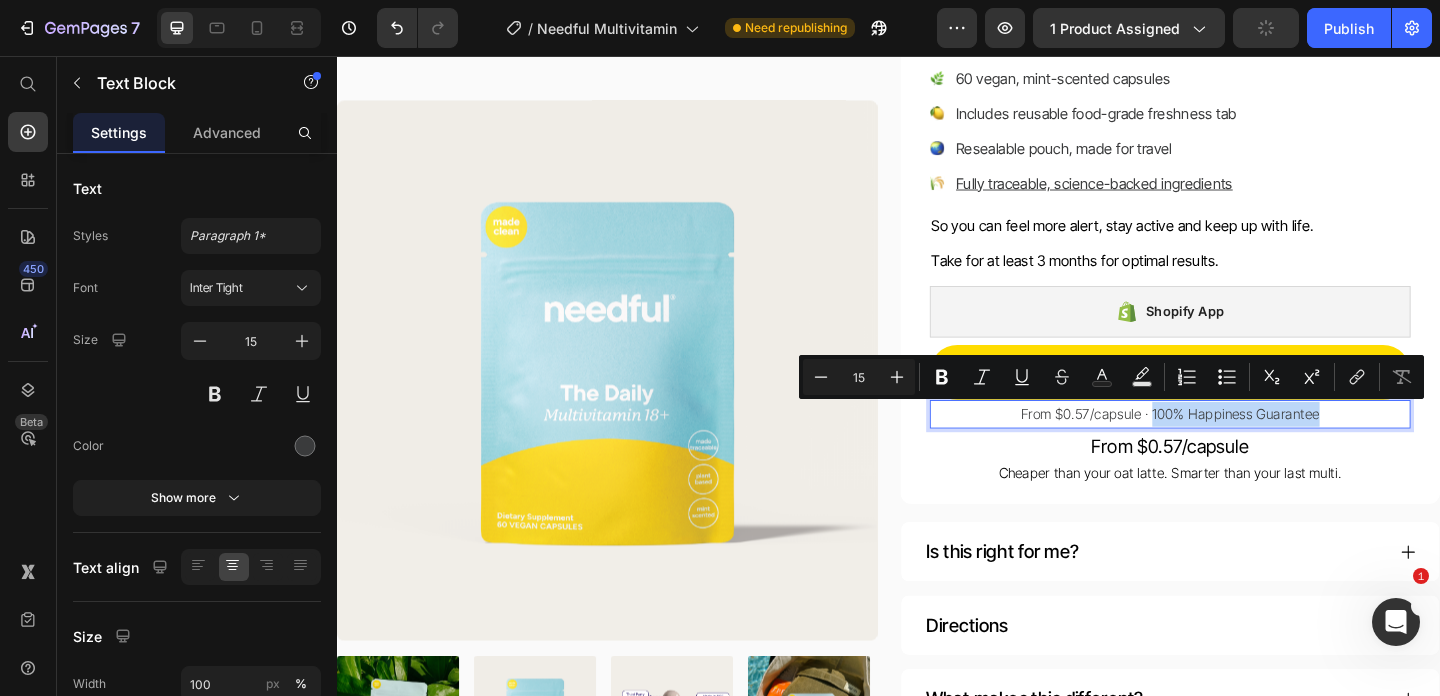 click on "From $0.57/capsule · 100% Happiness Guarantee" at bounding box center (1244, 445) 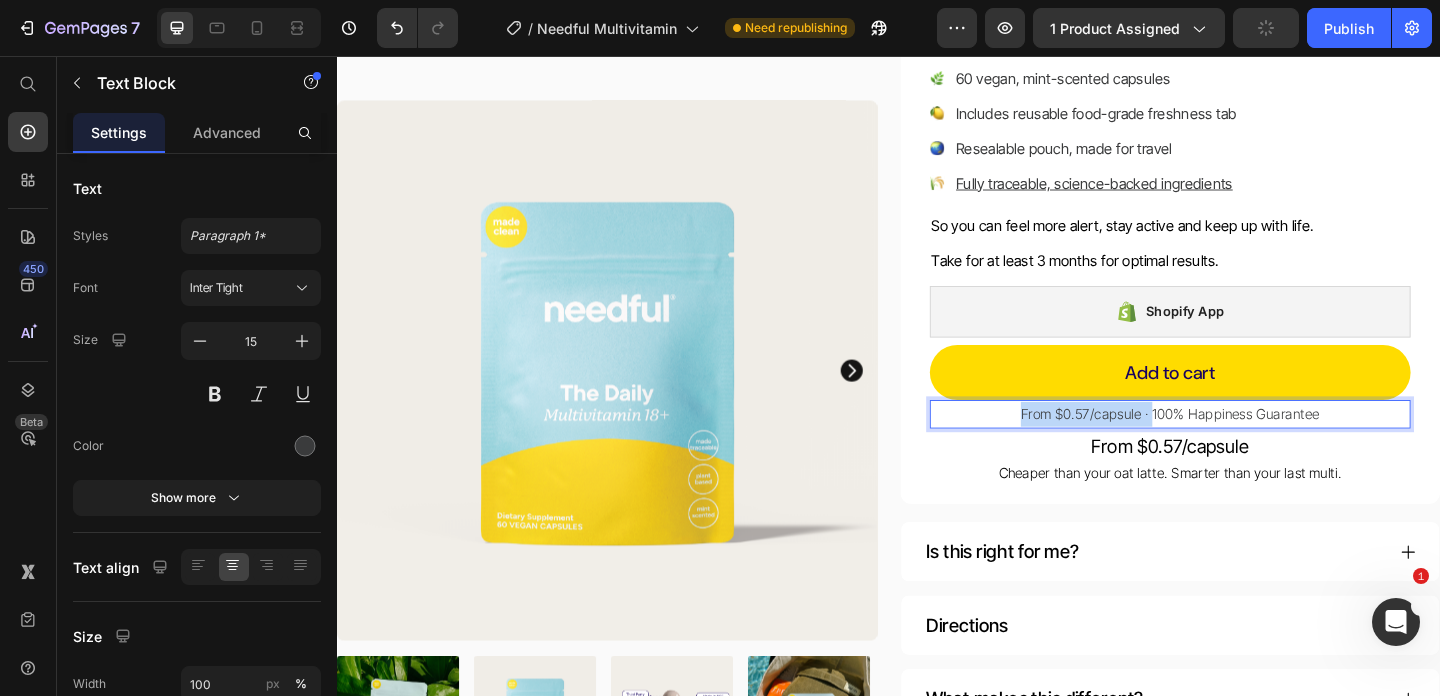 drag, startPoint x: 1213, startPoint y: 448, endPoint x: 1030, endPoint y: 448, distance: 183 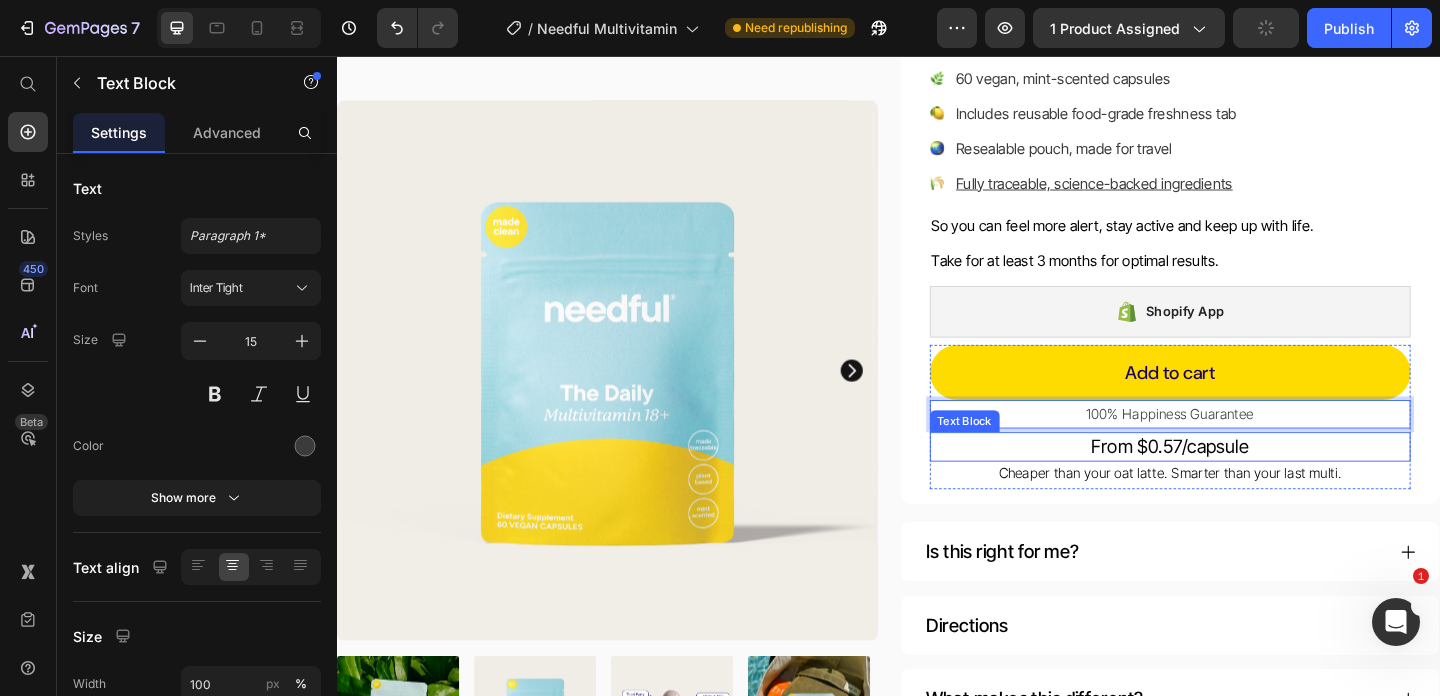 click on "From $0.57/capsule" at bounding box center [1244, 481] 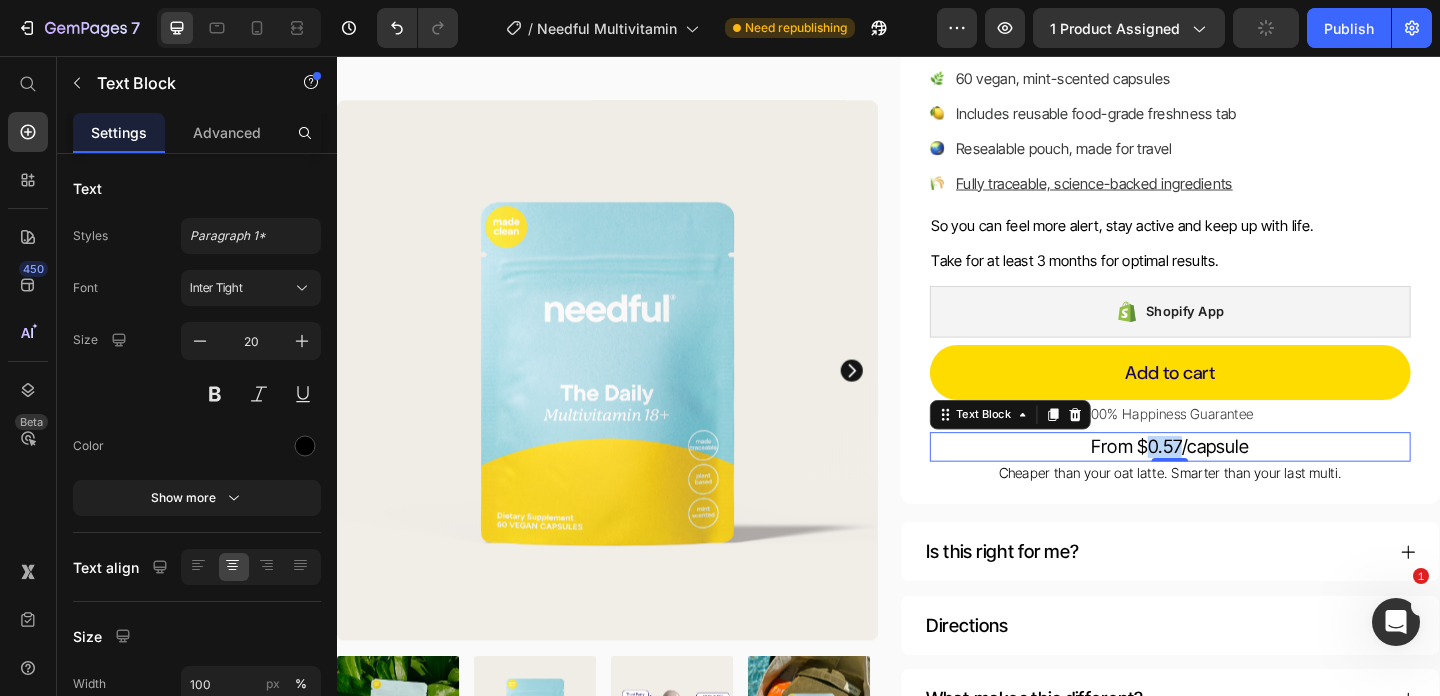 click on "From $0.57/capsule" at bounding box center (1244, 481) 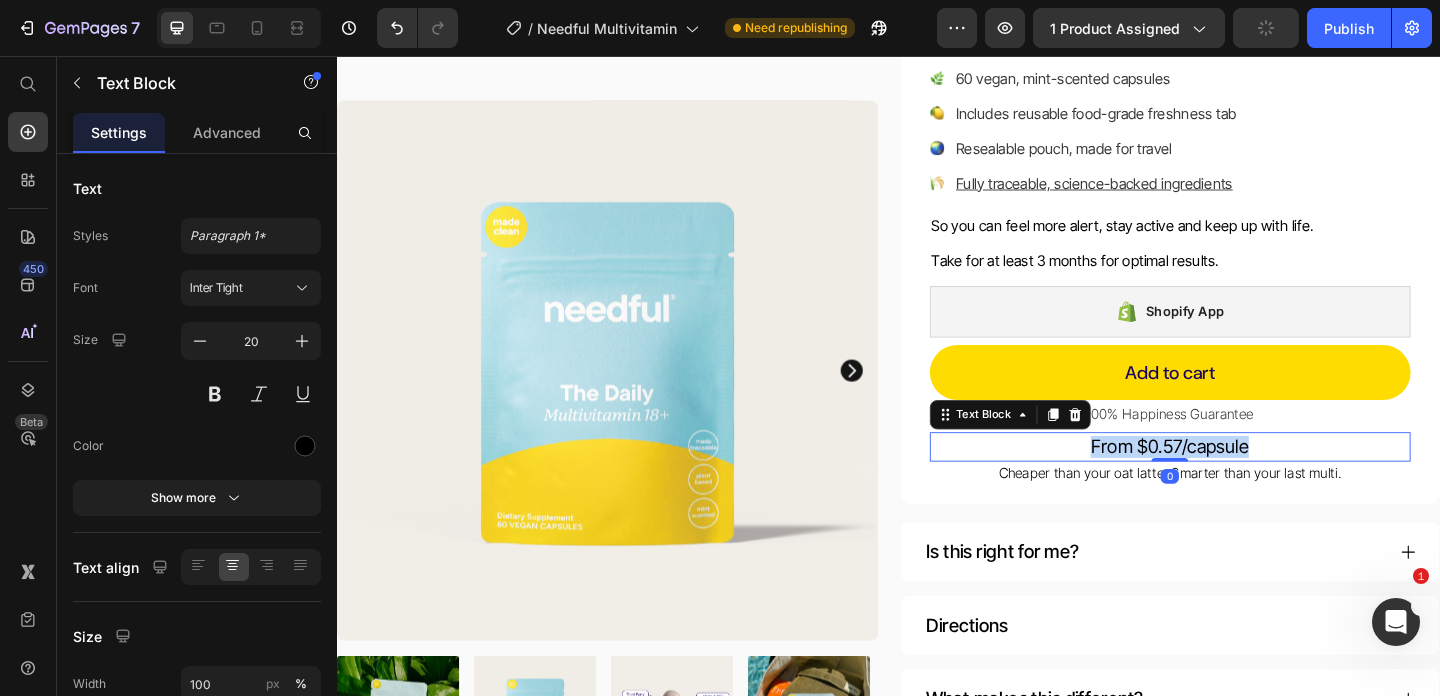click on "From $0.57/capsule" at bounding box center (1244, 481) 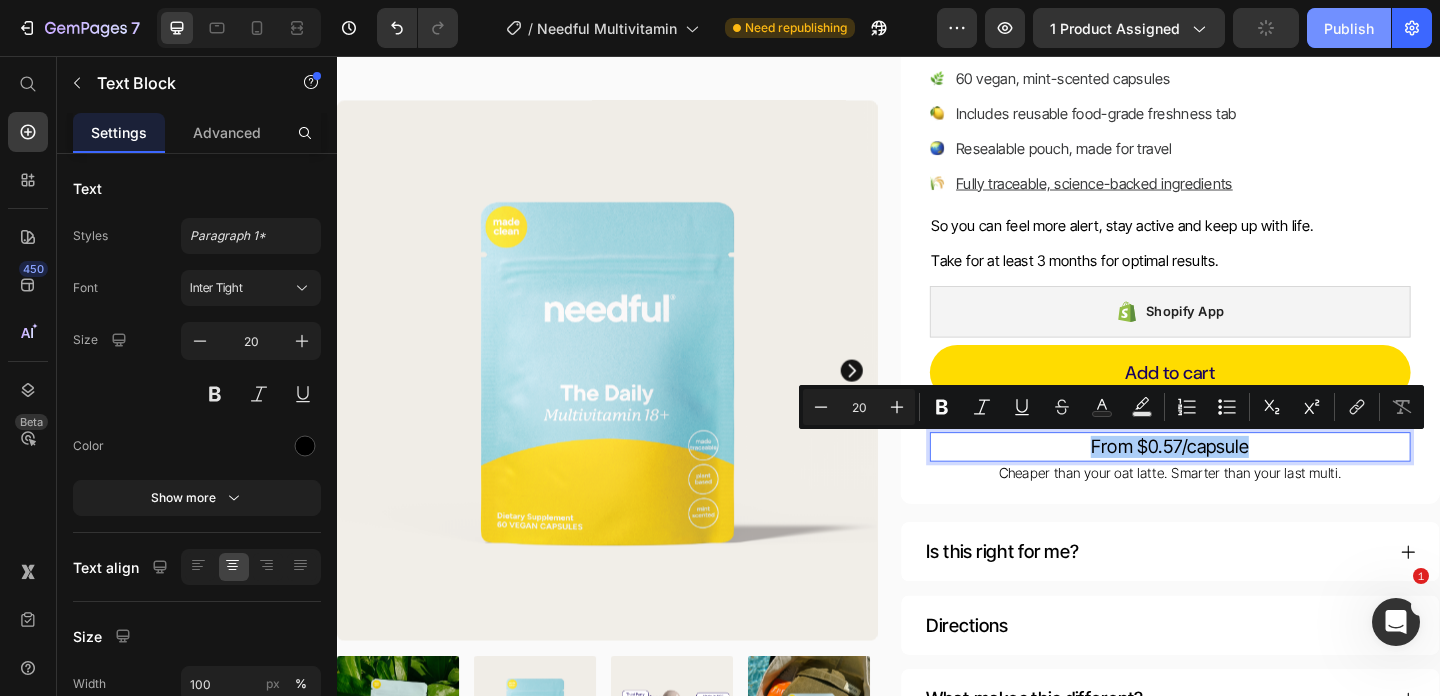 click on "Publish" at bounding box center [1349, 28] 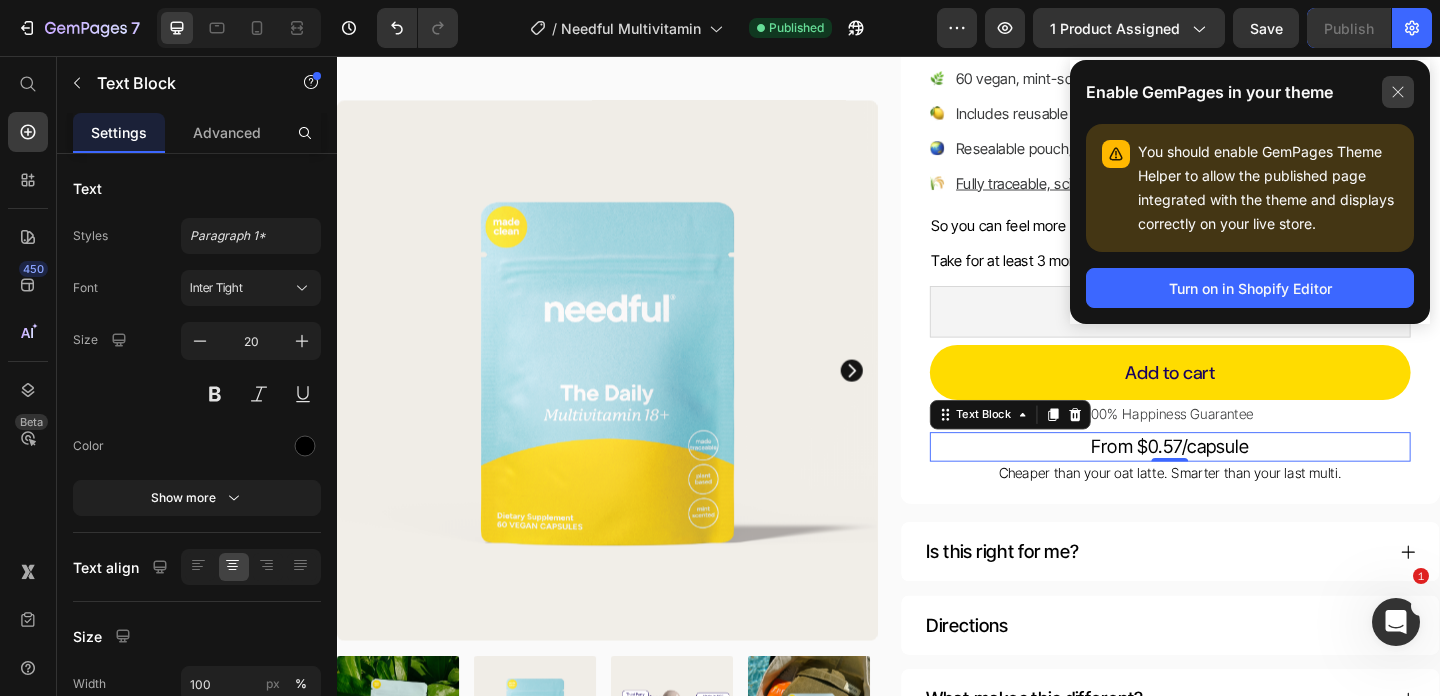 click 